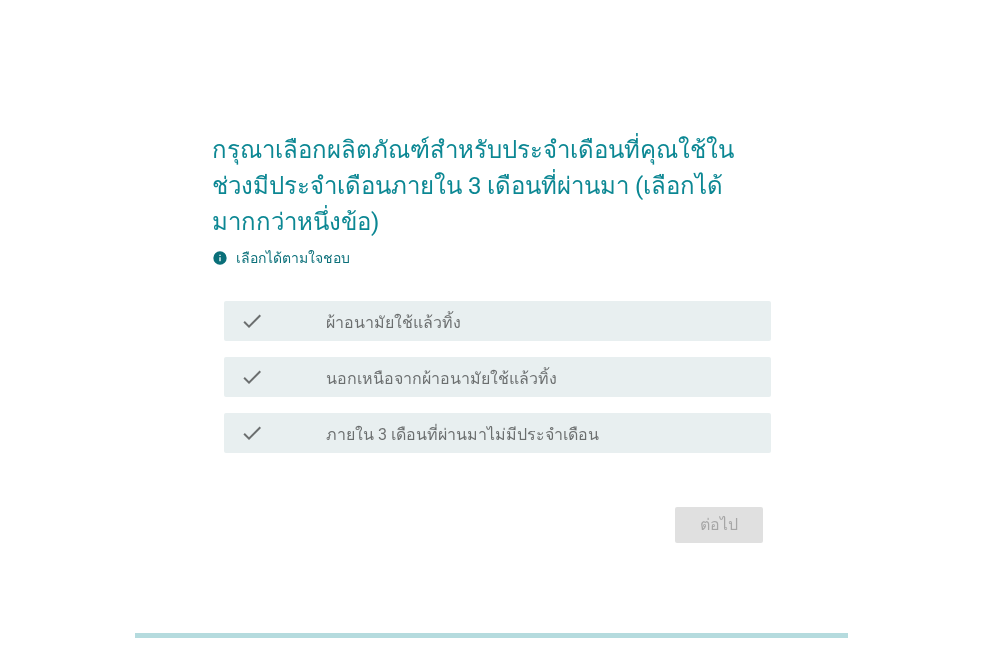scroll, scrollTop: 0, scrollLeft: 0, axis: both 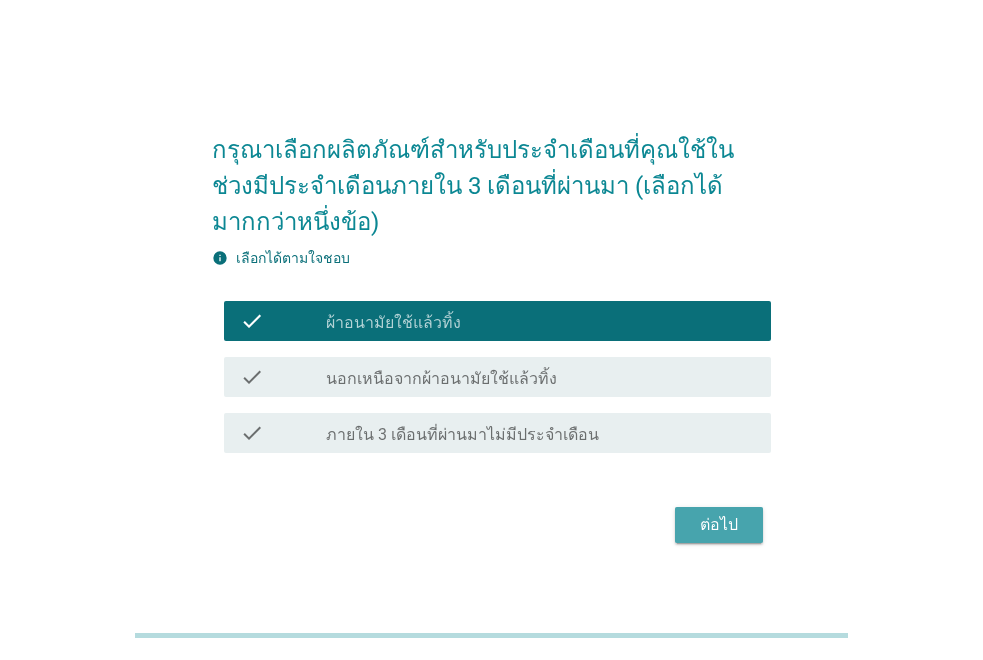 click on "ต่อไป" at bounding box center (719, 525) 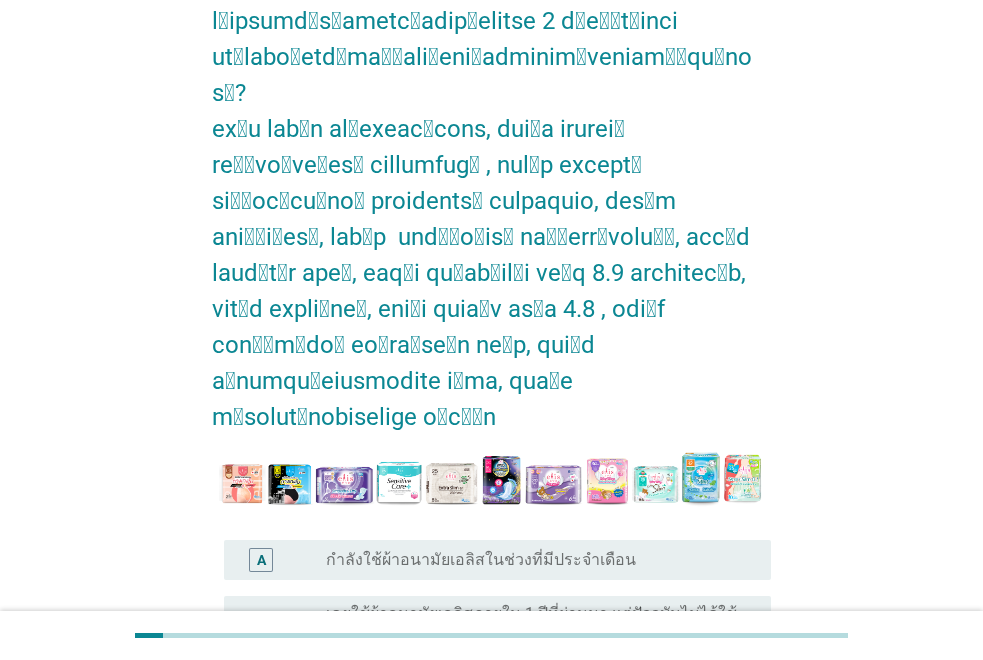 scroll, scrollTop: 200, scrollLeft: 0, axis: vertical 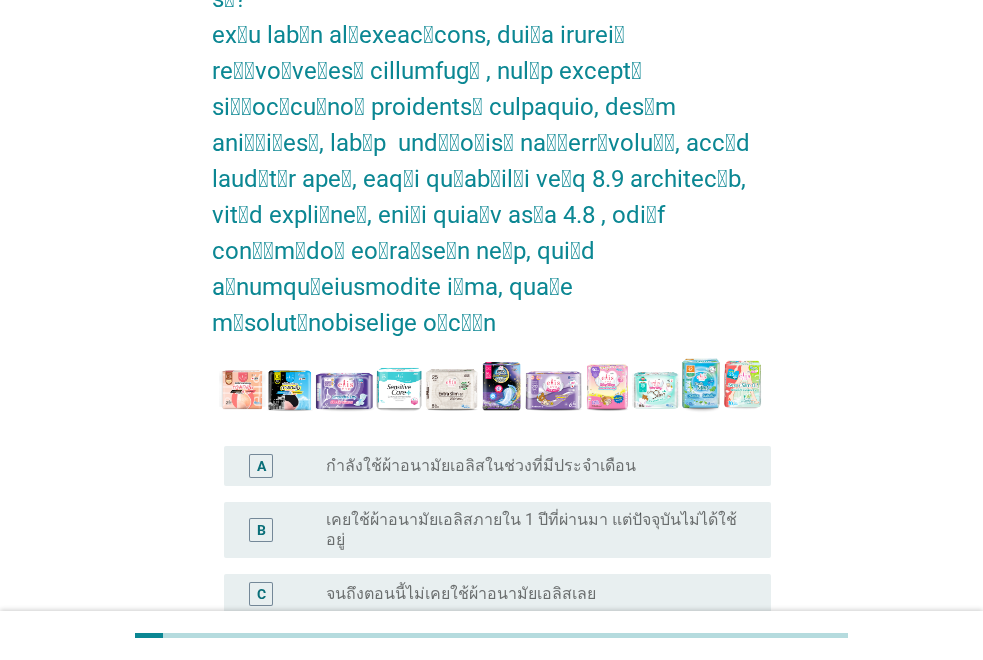 click on "radio_button_unchecked กำลังใช้ผ้าอนามัยเอลิสในช่วงที่มีประจำเดือน" at bounding box center (532, 466) 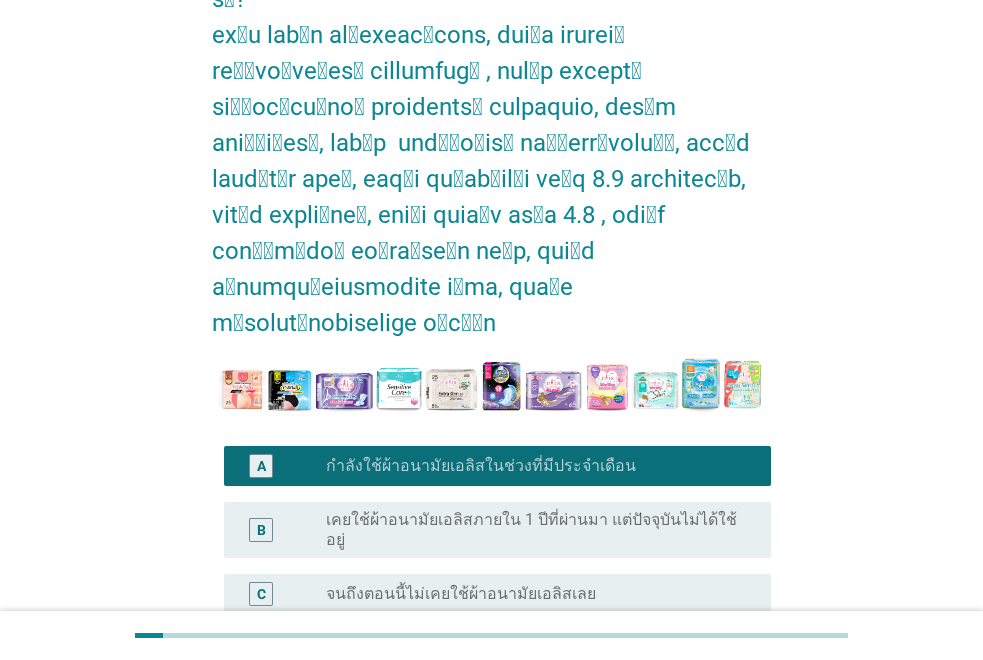 click on "ต่อไป" at bounding box center [719, 710] 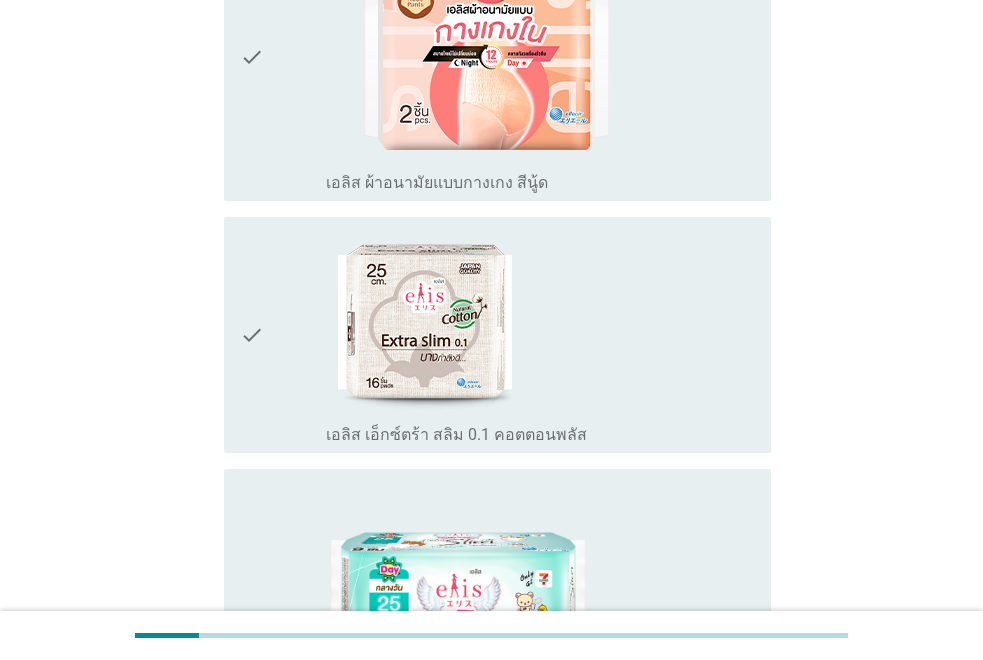 scroll, scrollTop: 600, scrollLeft: 0, axis: vertical 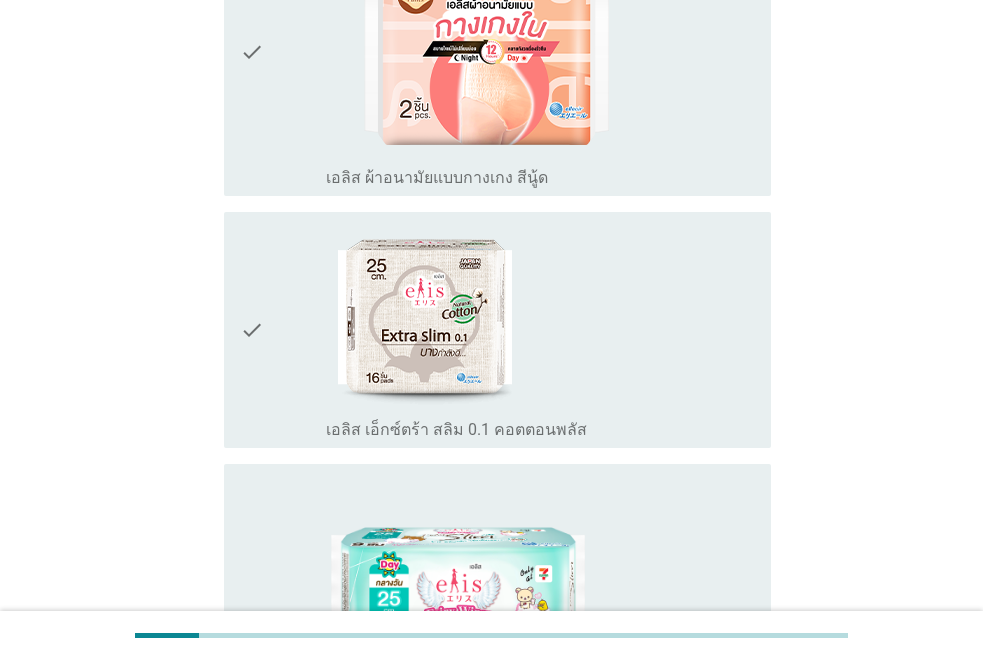 click on "check_box_outline_blank เอลิส เอ็กซ์ตร้า สลิม 0.1 คอตตอนพลัส" at bounding box center (540, 330) 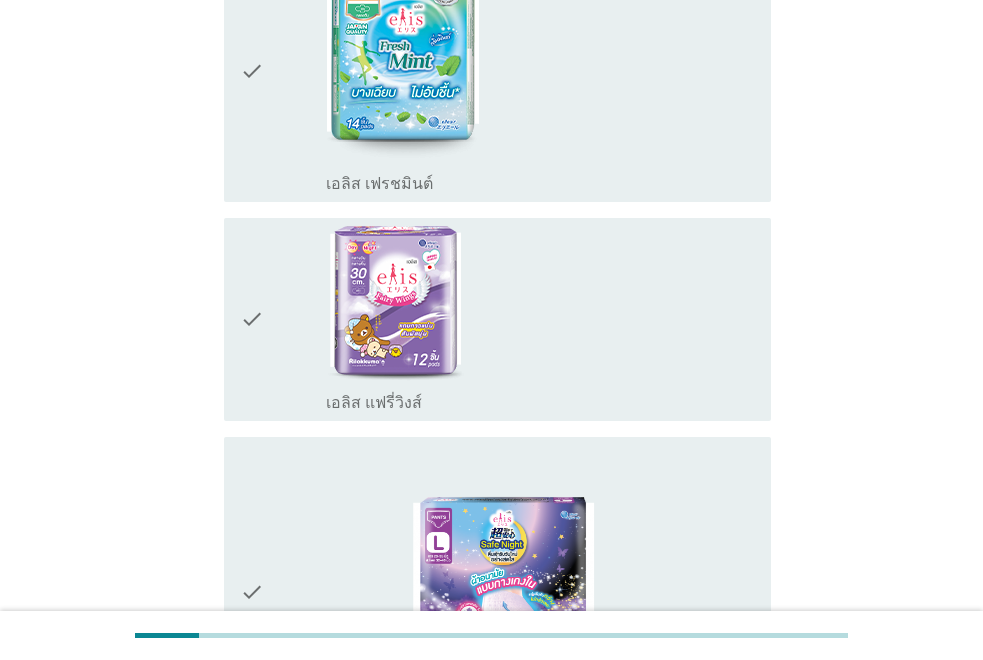 scroll, scrollTop: 2000, scrollLeft: 0, axis: vertical 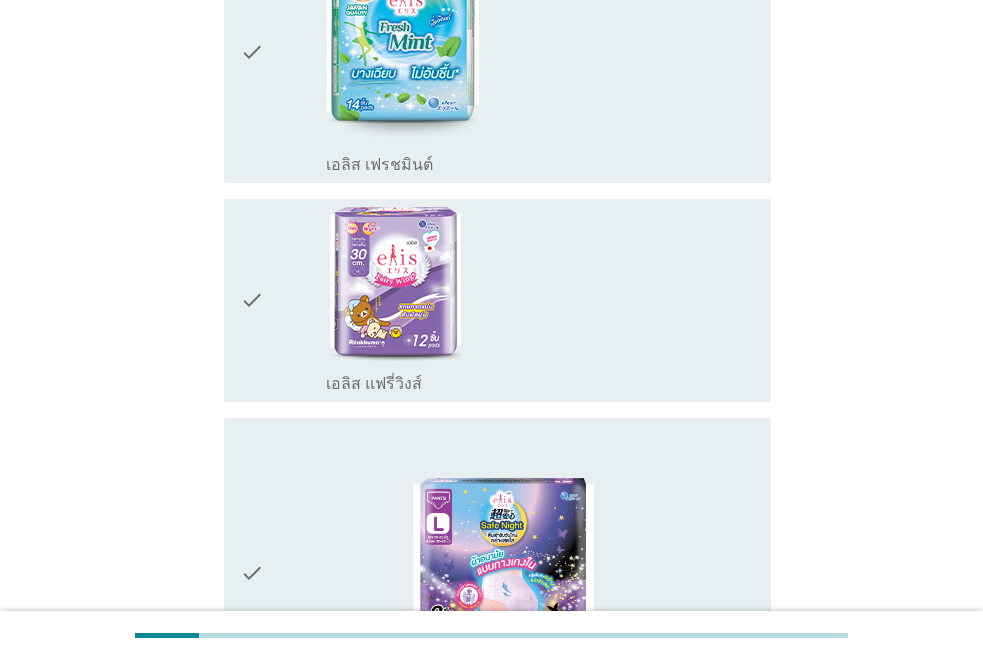 click on "check_box_outline_blank เอลิส แฟรี่วิงส์" at bounding box center (540, 300) 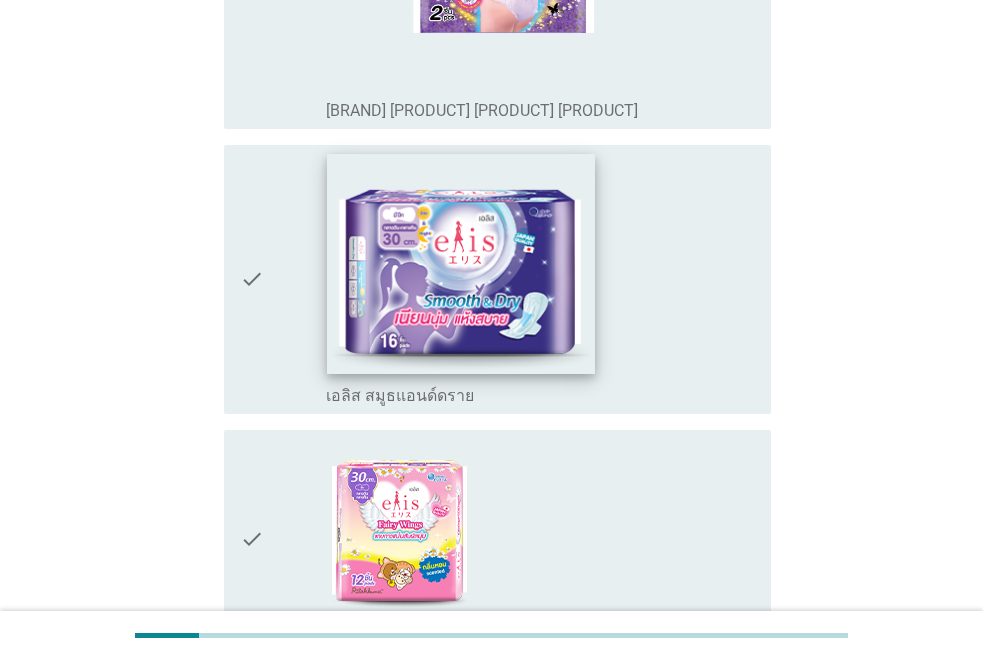 click at bounding box center [460, 264] 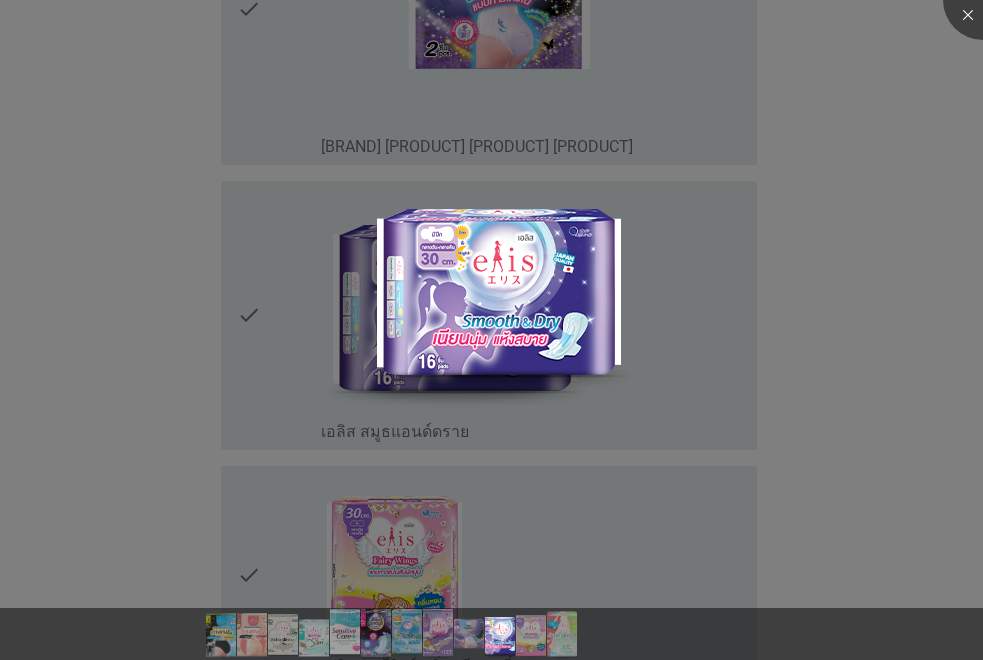 scroll, scrollTop: 2900, scrollLeft: 0, axis: vertical 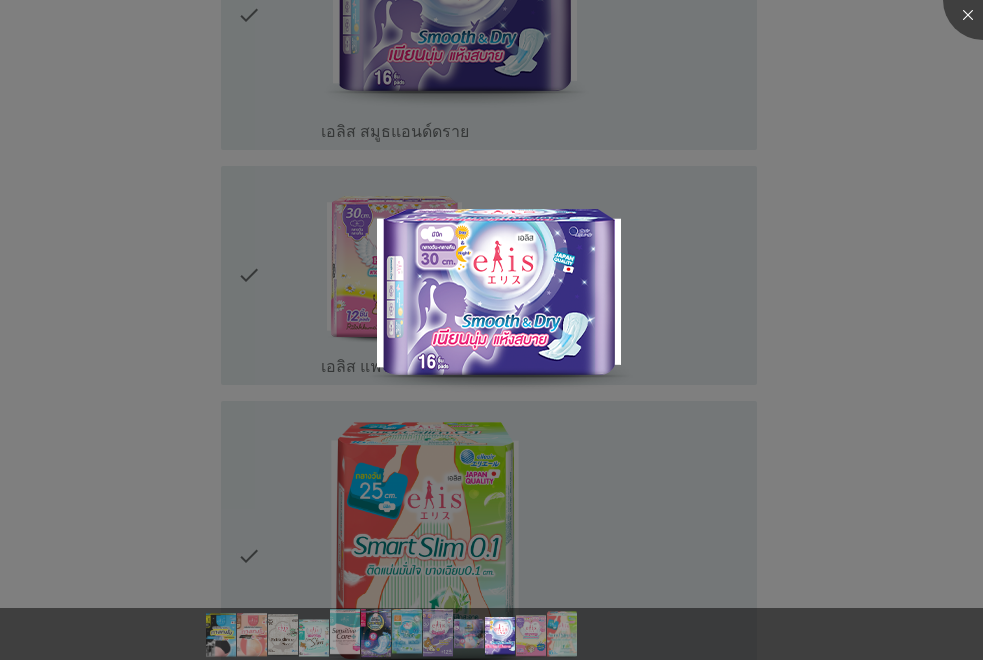 click at bounding box center [491, 330] 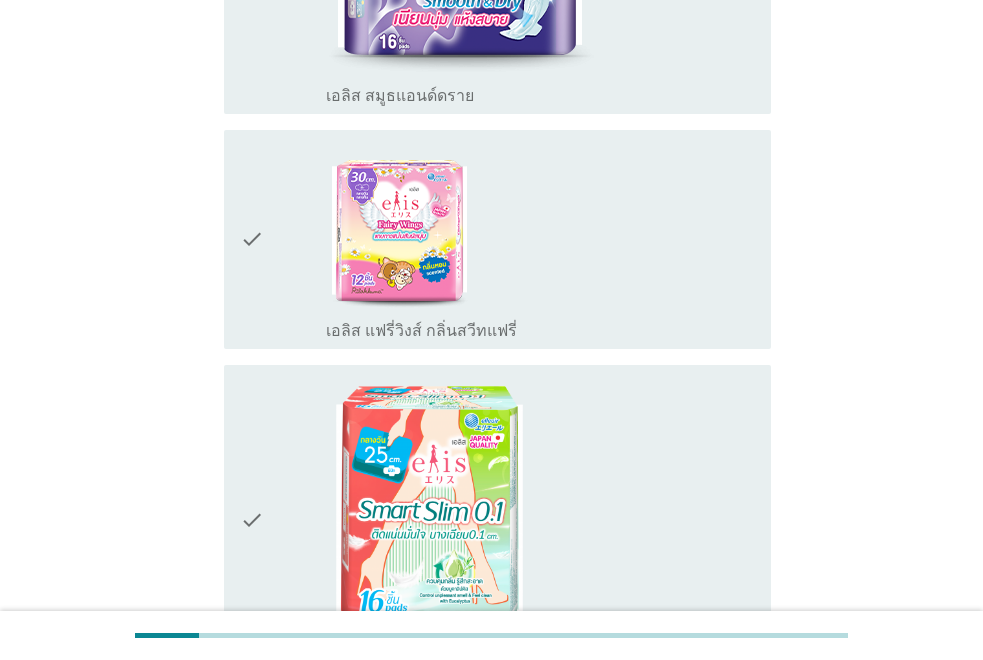 click on "check_box_outline_blank เอลิส สมูธแอนด์ดราย" at bounding box center [540, 94] 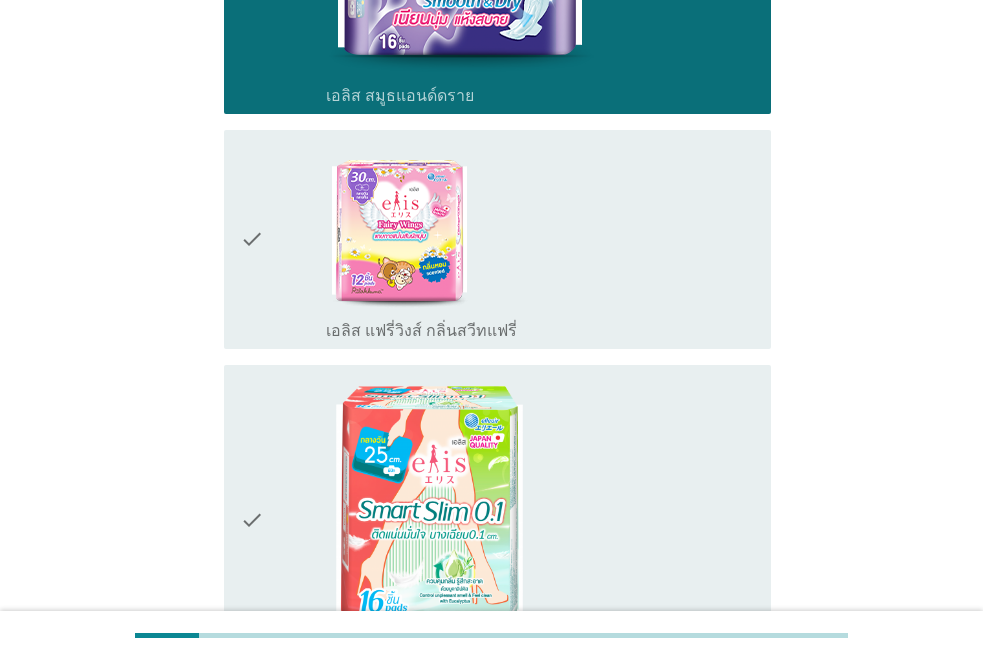 click on "check_box_outline_blank เอลิส  แฟรี่วิงส์ กลิ่นสวีทแฟรี่" at bounding box center (540, 239) 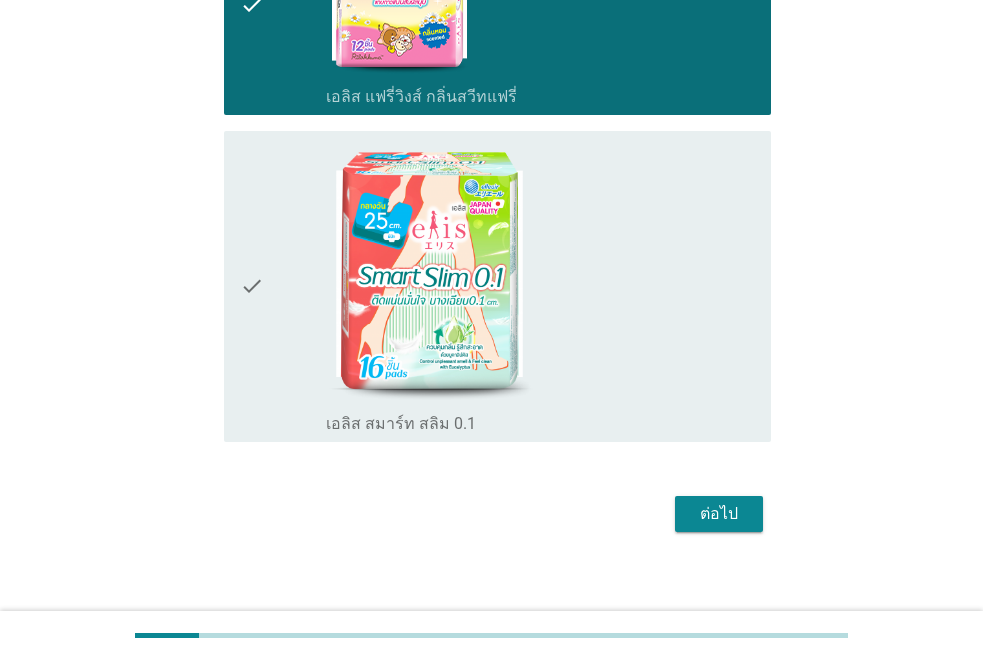 scroll, scrollTop: 3149, scrollLeft: 0, axis: vertical 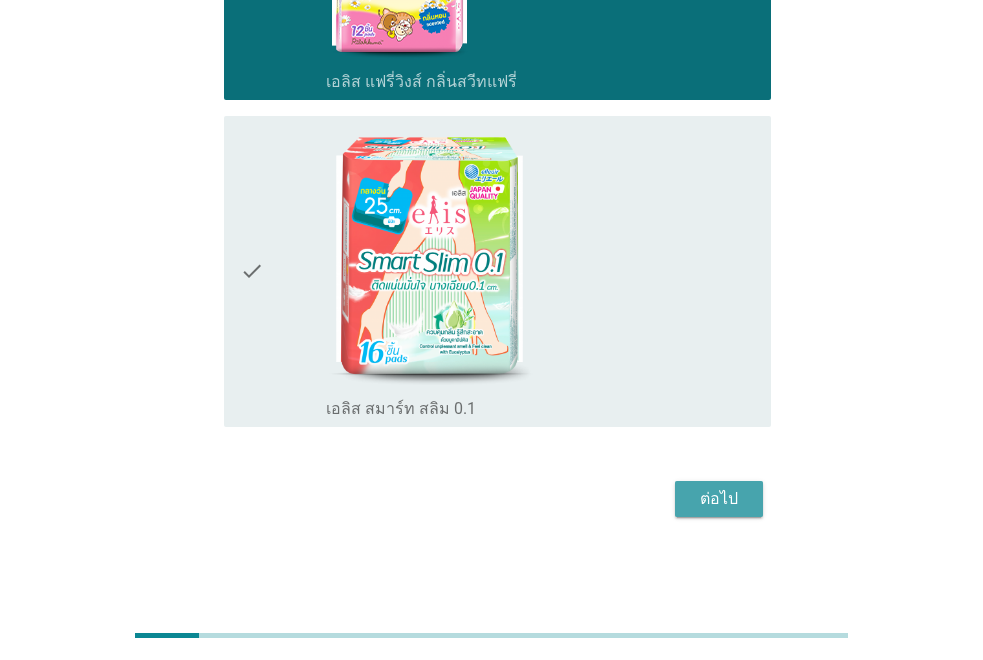 click on "ต่อไป" at bounding box center (719, 499) 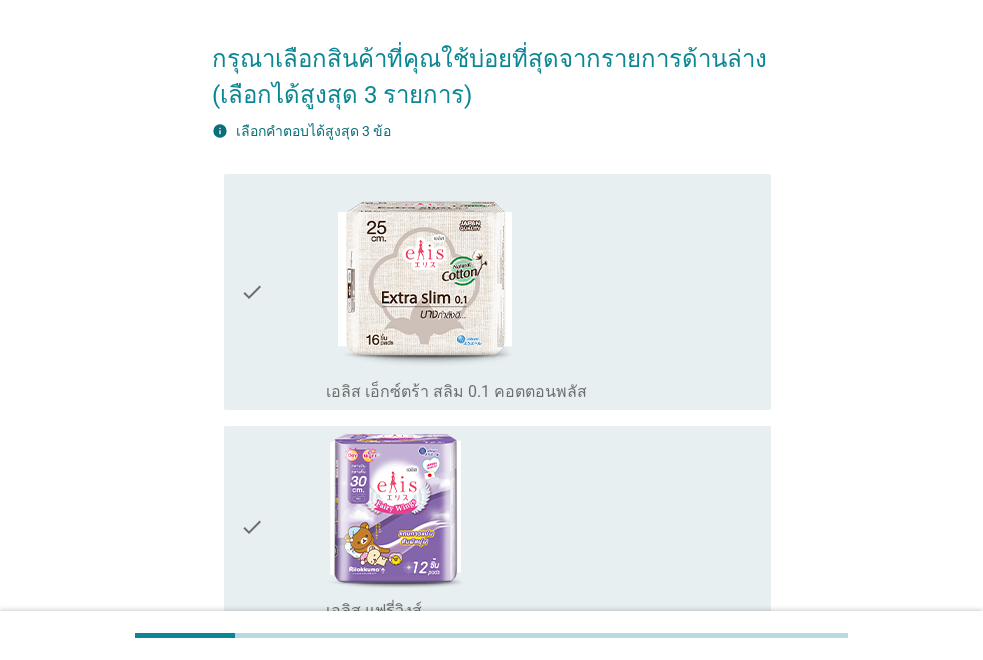 scroll, scrollTop: 200, scrollLeft: 0, axis: vertical 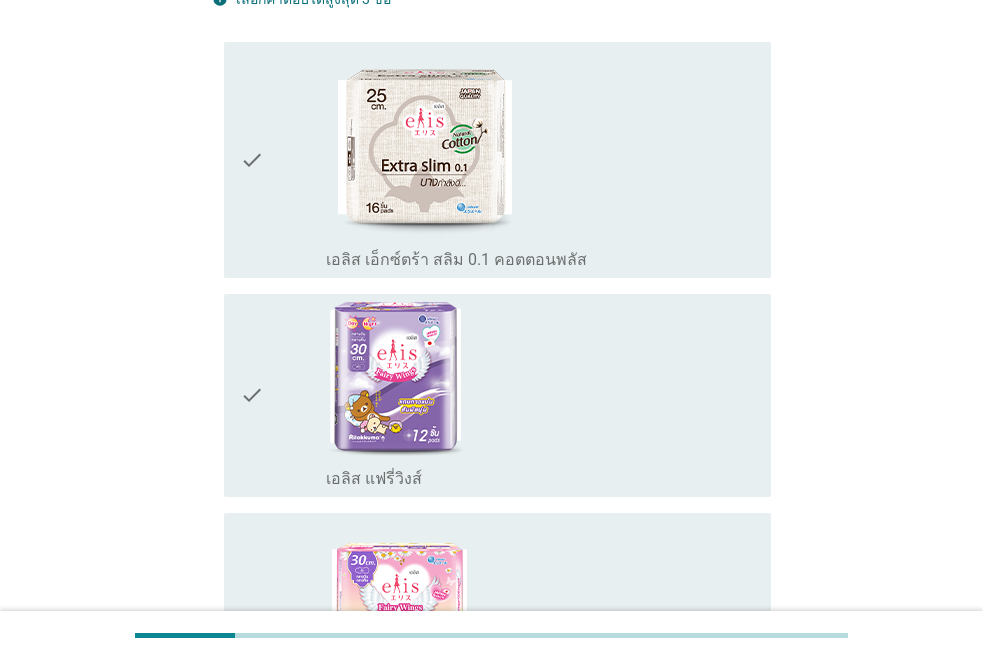 click on "check_box_outline_blank เอลิส เอ็กซ์ตร้า สลิม 0.1 คอตตอนพลัส" at bounding box center [540, 160] 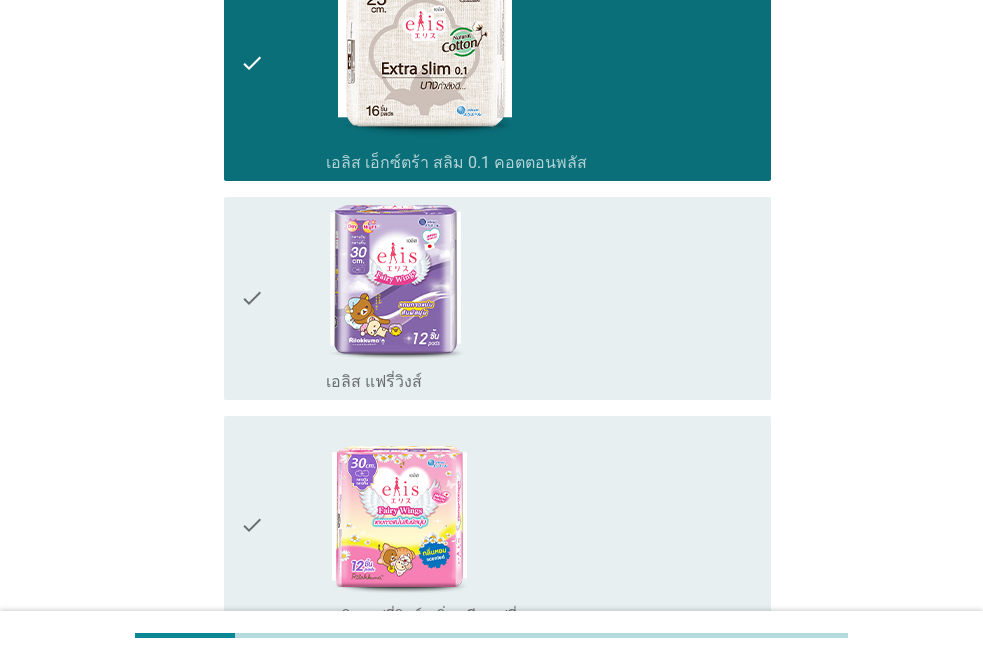 scroll, scrollTop: 400, scrollLeft: 0, axis: vertical 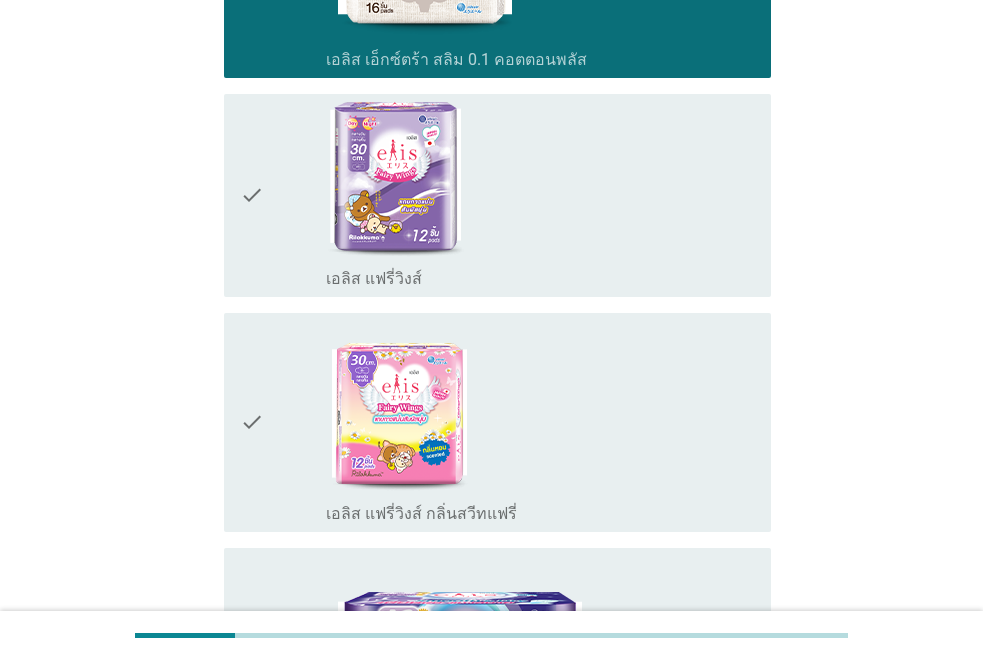 click on "check_box_outline_blank เอลิส  แฟรี่วิงส์ กลิ่นสวีทแฟรี่" at bounding box center [540, 422] 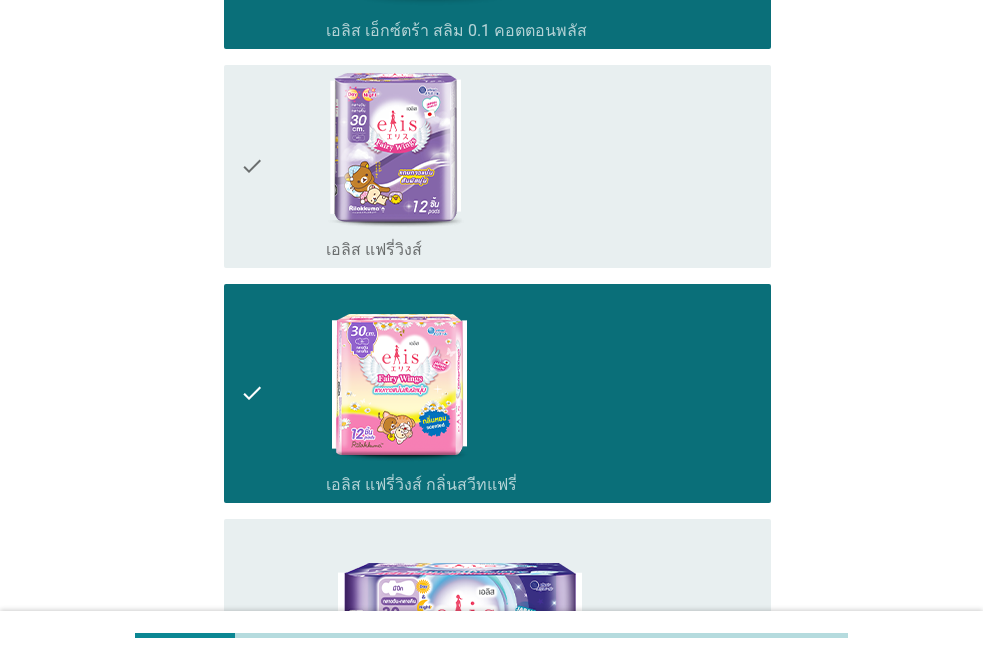 scroll, scrollTop: 400, scrollLeft: 0, axis: vertical 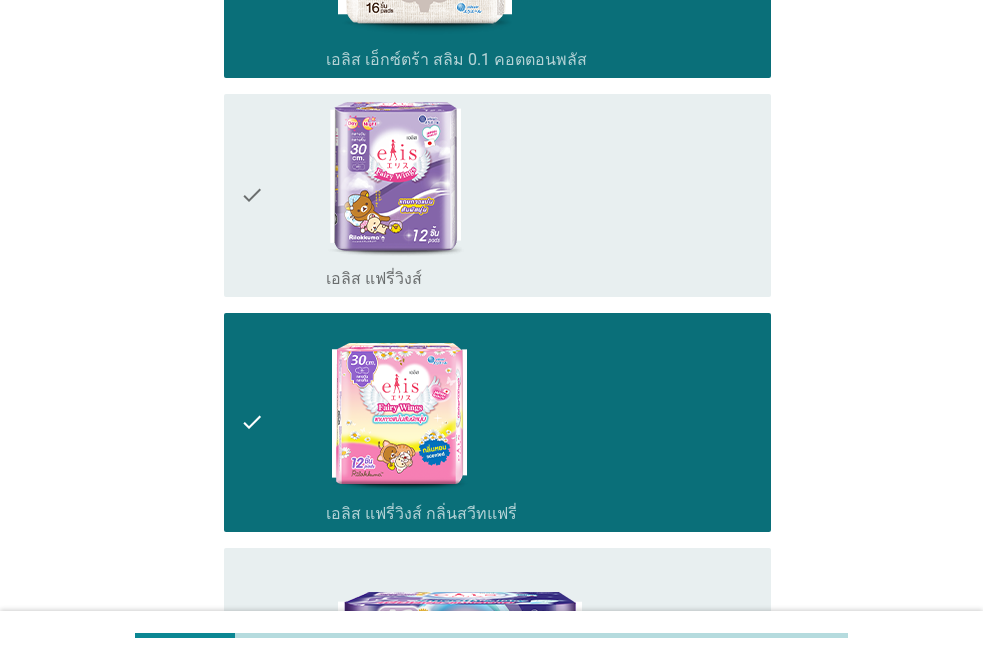 click on "check_box_outline_blank เอลิส แฟรี่วิงส์" at bounding box center [540, 277] 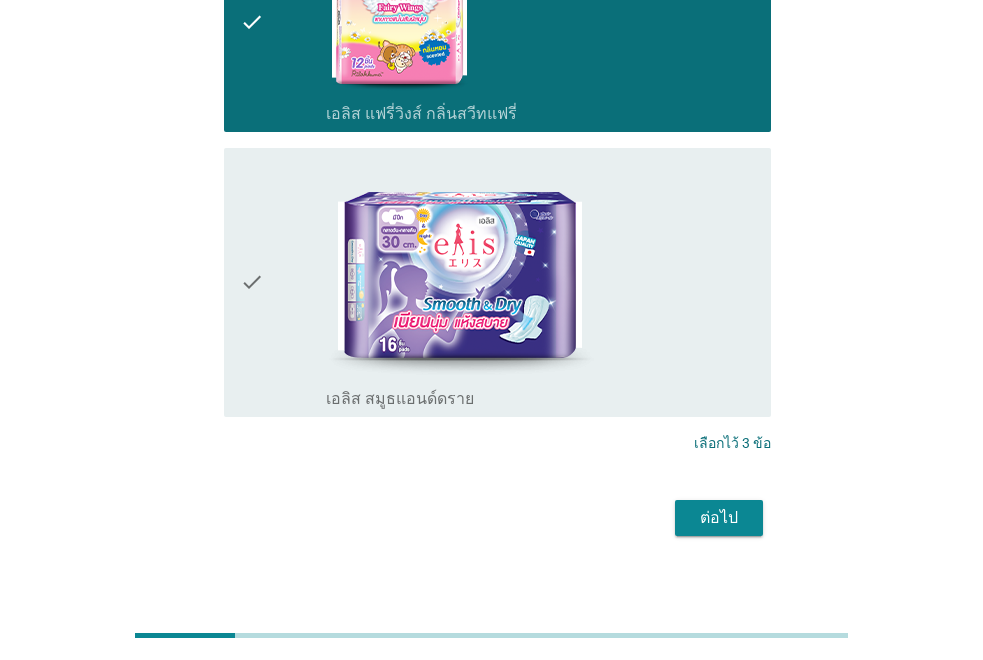 scroll, scrollTop: 819, scrollLeft: 0, axis: vertical 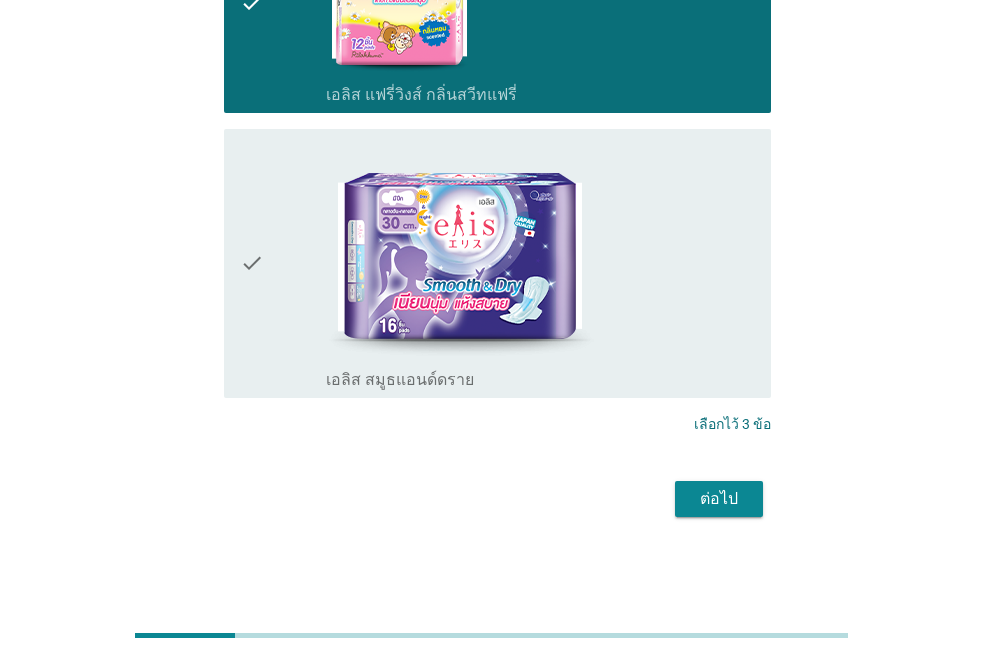 click on "ต่อไป" at bounding box center (719, 499) 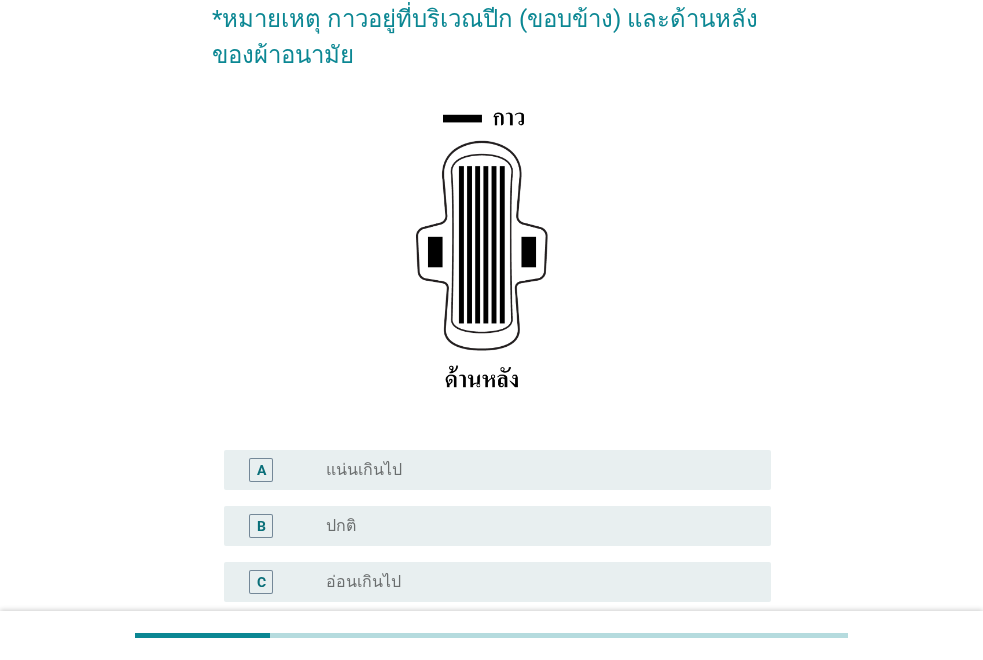 scroll, scrollTop: 300, scrollLeft: 0, axis: vertical 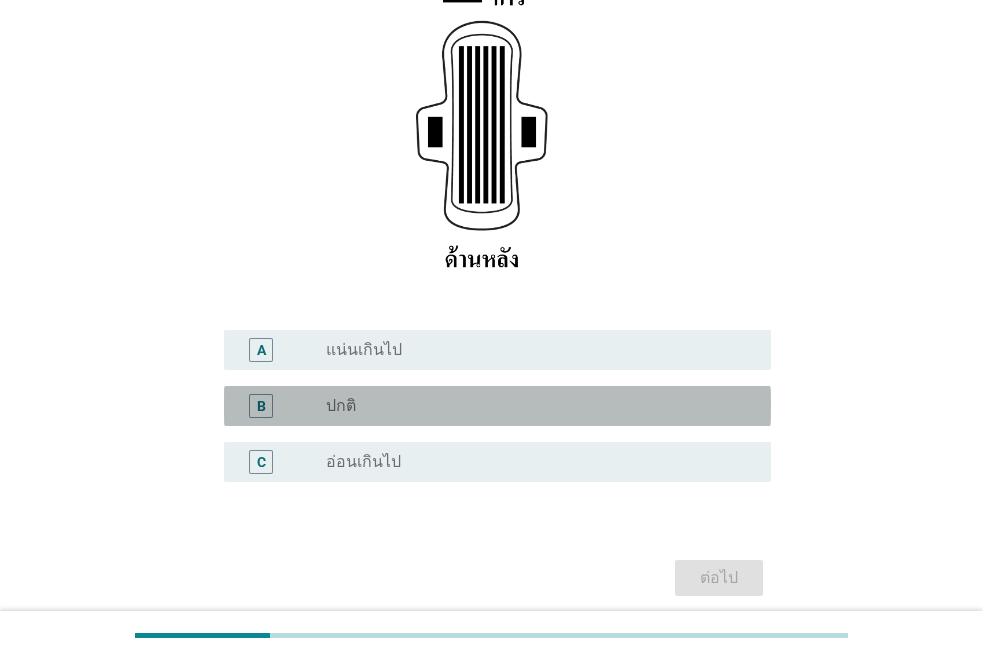 click on "radio_button_unchecked ปกติ" at bounding box center [532, 406] 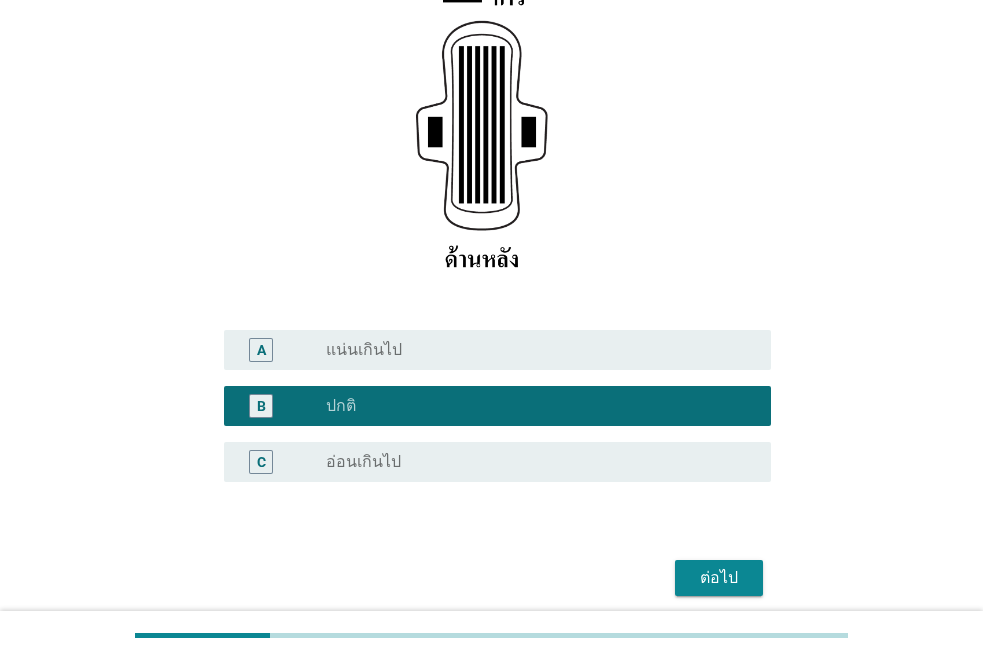 click on "ต่อไป" at bounding box center [719, 578] 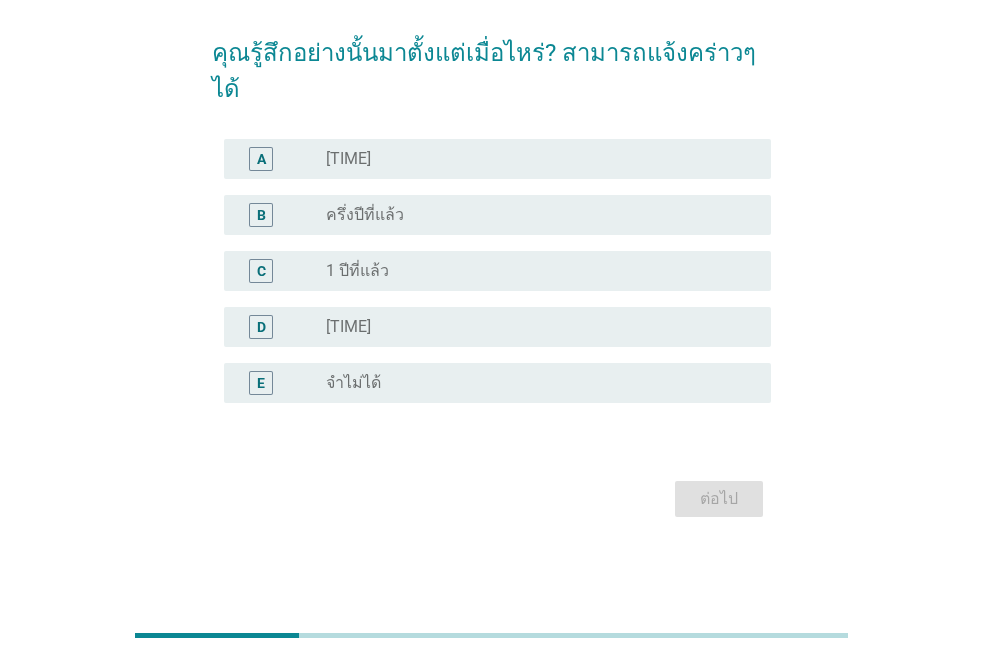 scroll, scrollTop: 0, scrollLeft: 0, axis: both 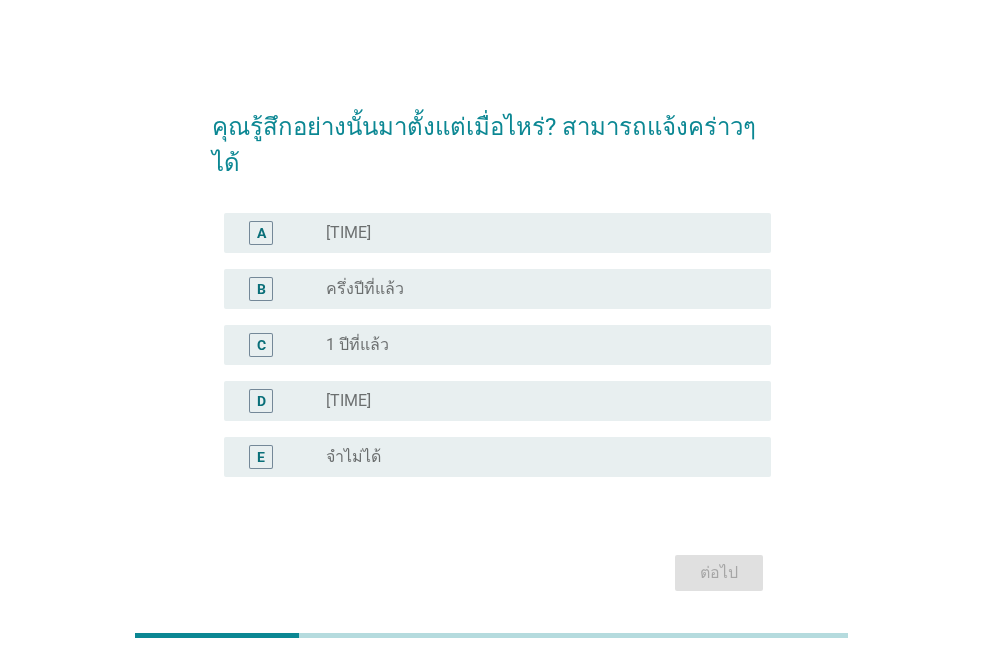 click on "radio_button_unchecked 3 เดือนที่แล้ว" at bounding box center [532, 233] 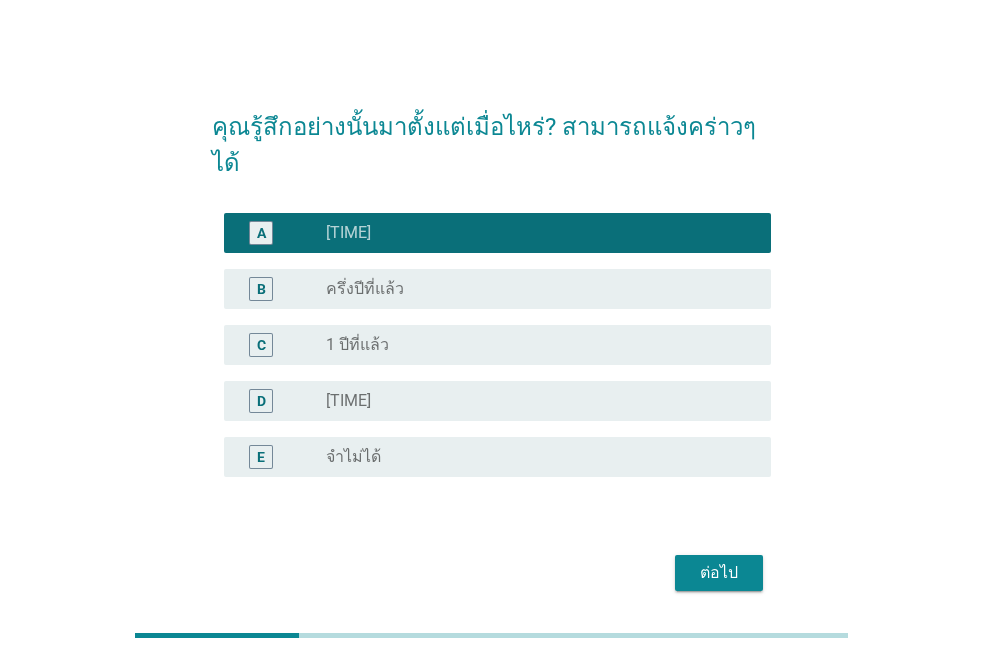 click on "ต่อไป" at bounding box center [719, 573] 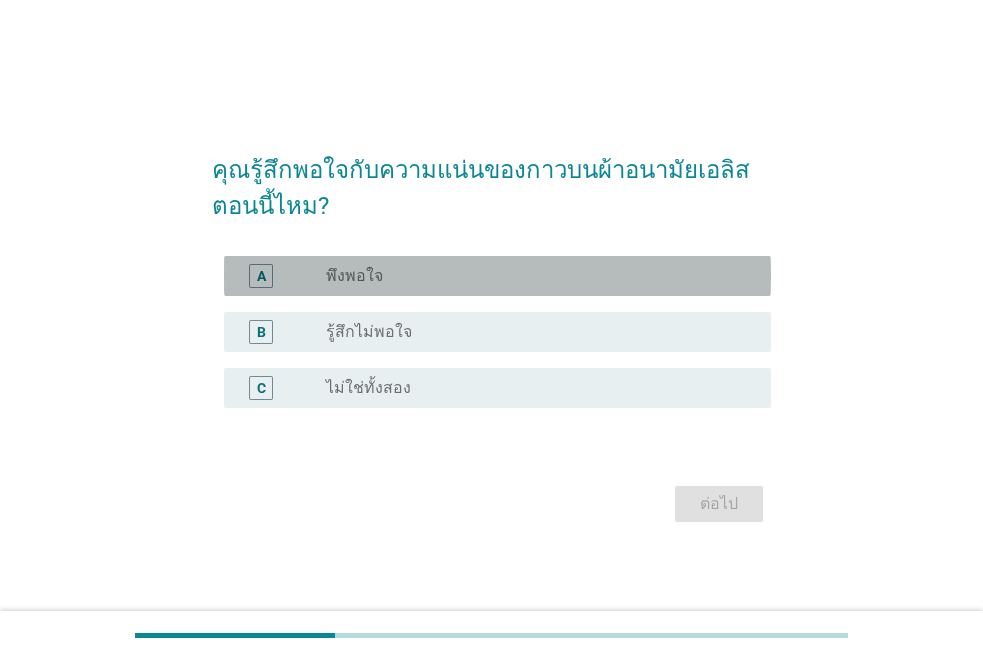 click on "radio_button_unchecked พึงพอใจ" at bounding box center (532, 276) 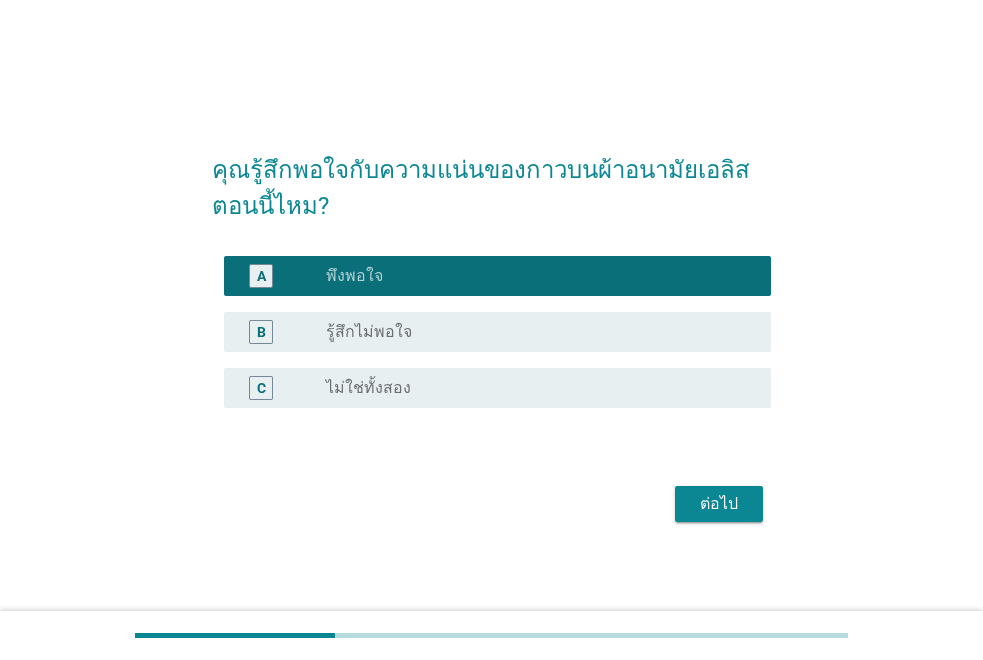 click on "ต่อไป" at bounding box center (719, 504) 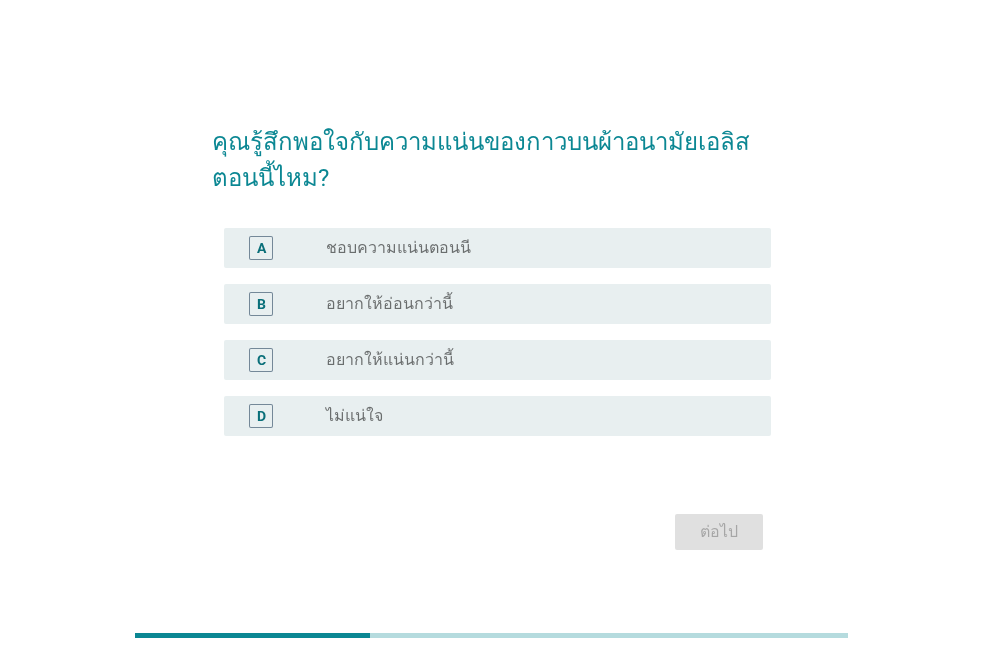 click on "radio_button_unchecked ชอบความแน่นตอนนี" at bounding box center (532, 248) 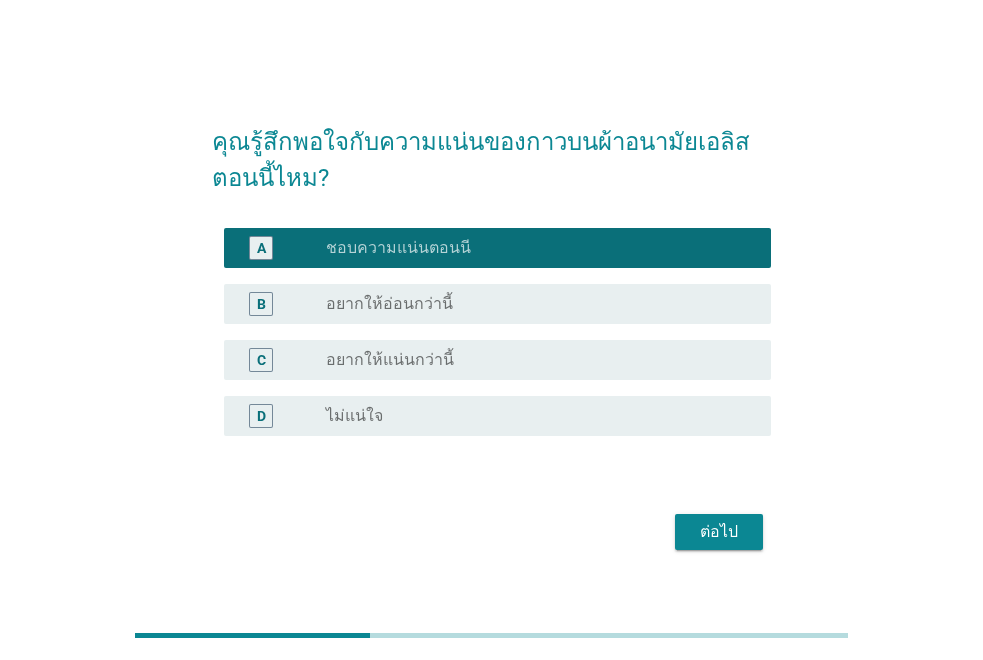 click on "ต่อไป" at bounding box center [719, 532] 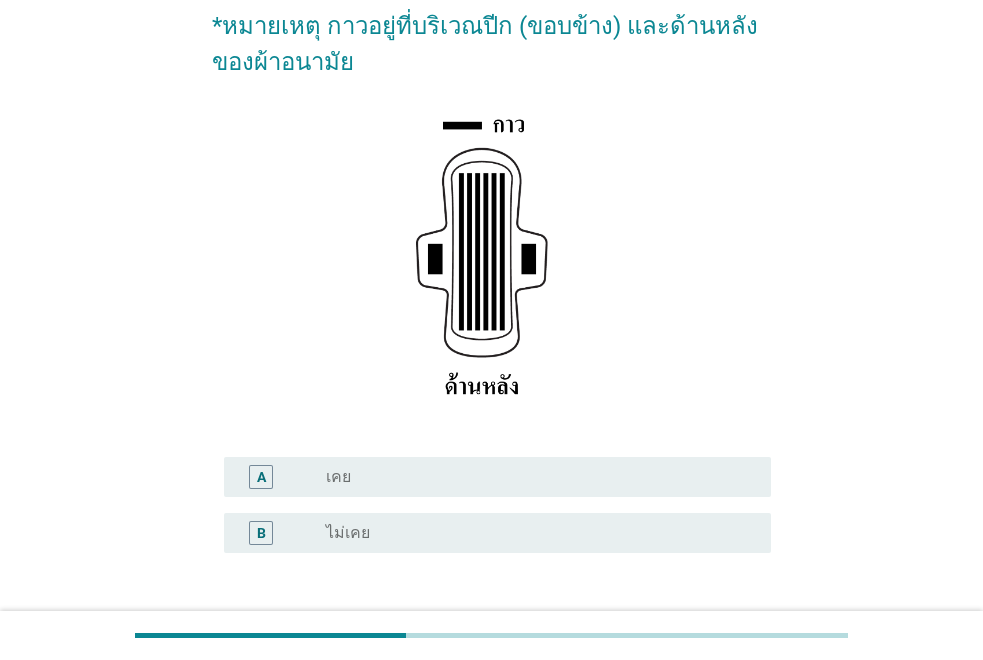 scroll, scrollTop: 200, scrollLeft: 0, axis: vertical 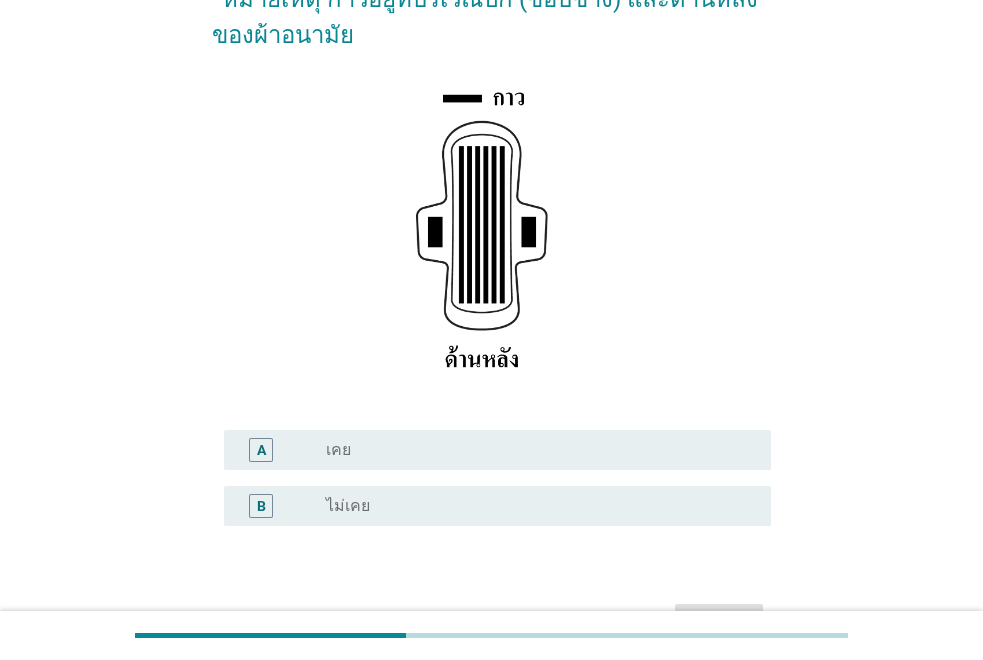 click on "radio_button_unchecked เคย" at bounding box center [532, 450] 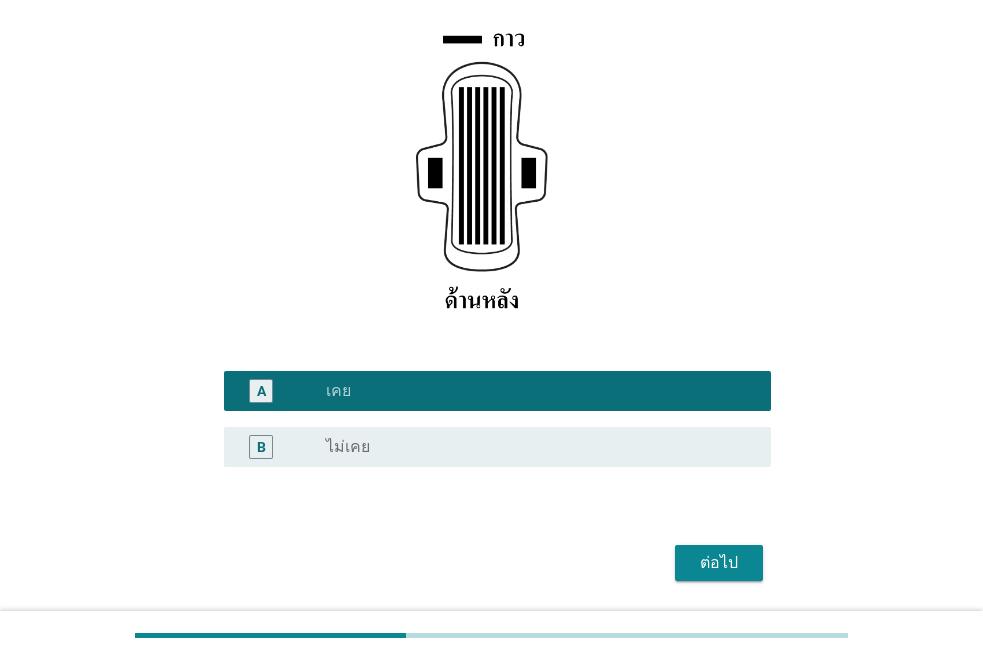 scroll, scrollTop: 324, scrollLeft: 0, axis: vertical 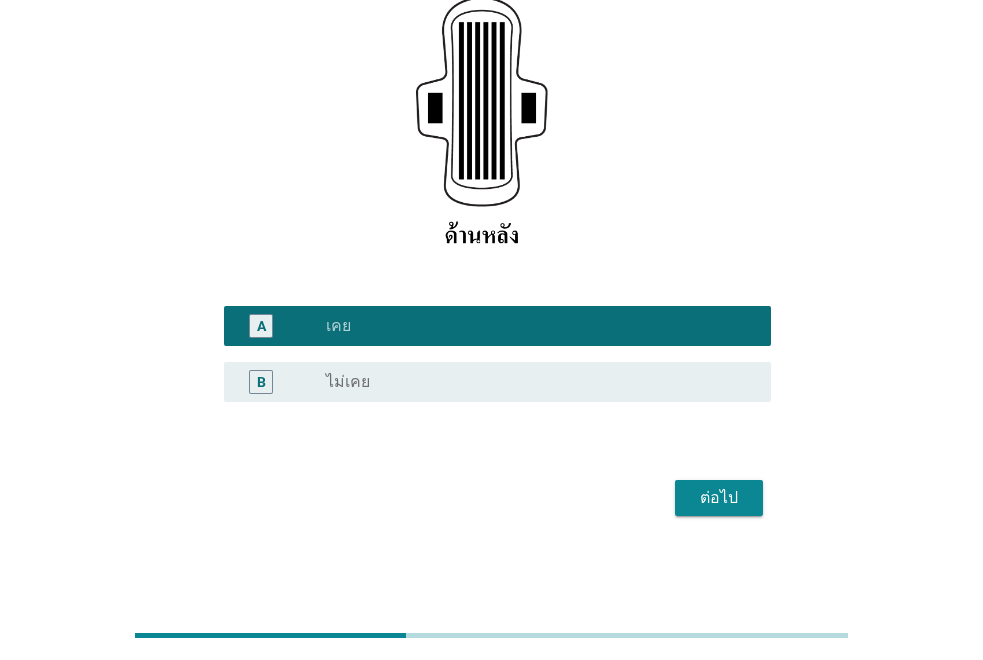 click on "ต่อไป" at bounding box center (719, 498) 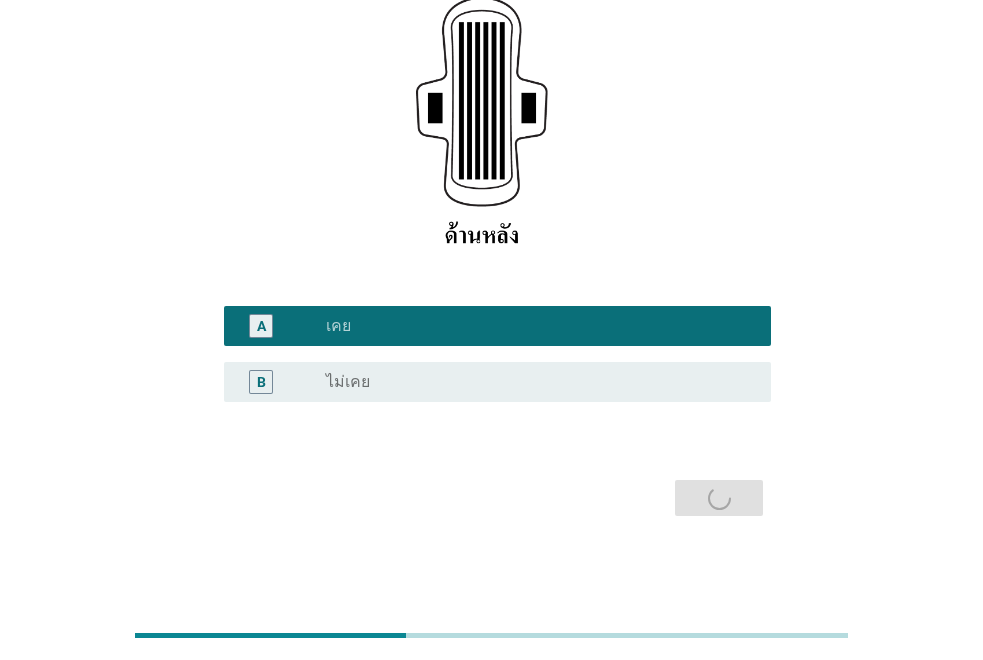 scroll, scrollTop: 0, scrollLeft: 0, axis: both 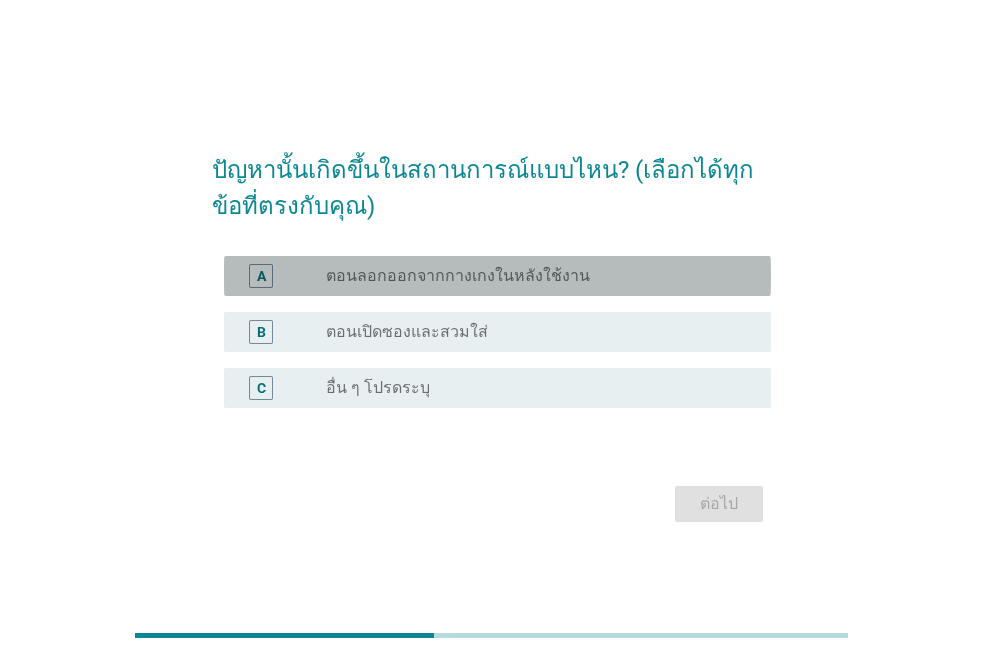 click on "radio_button_unchecked ตอนลอกออกจากกางเกงในหลังใช้งาน" at bounding box center (540, 276) 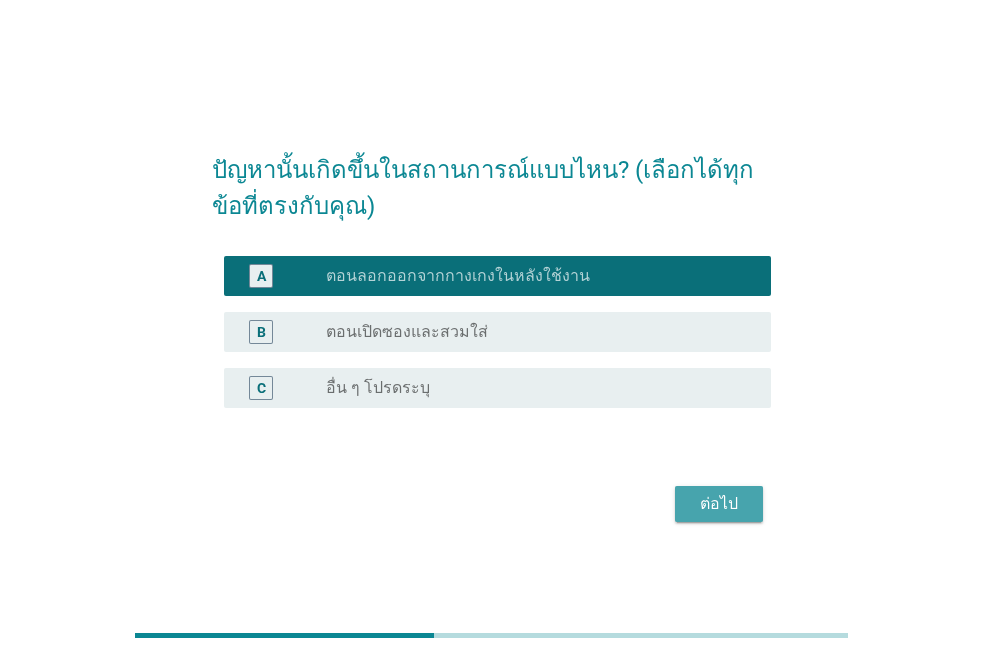 click on "ต่อไป" at bounding box center (719, 504) 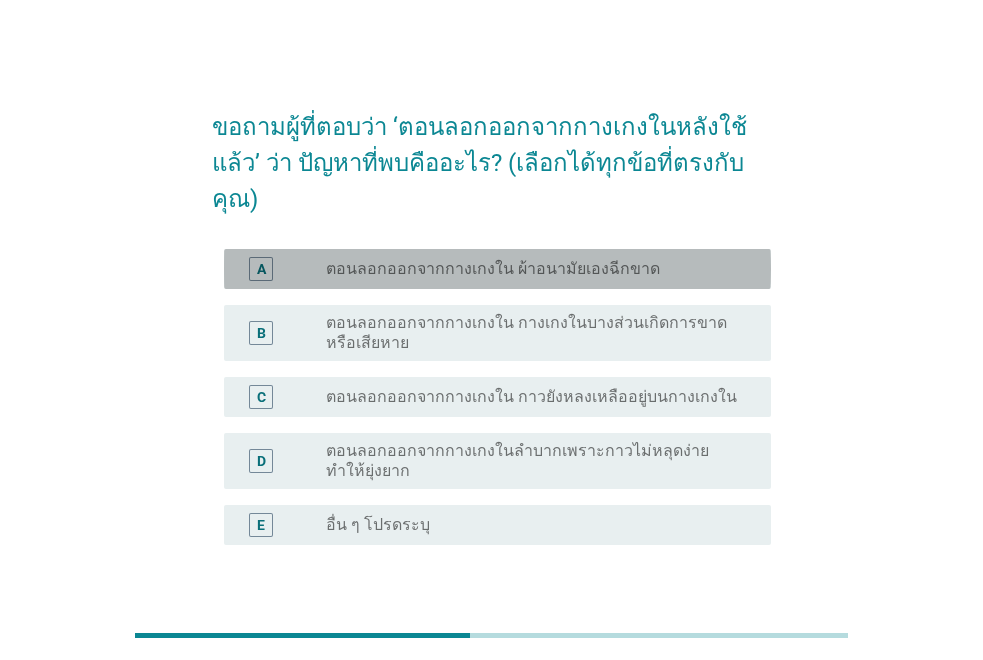 click on "radio_button_unchecked ตอนลอกออกจากกางเกงใน ผ้าอนามัยเองฉีกขาด" at bounding box center (532, 269) 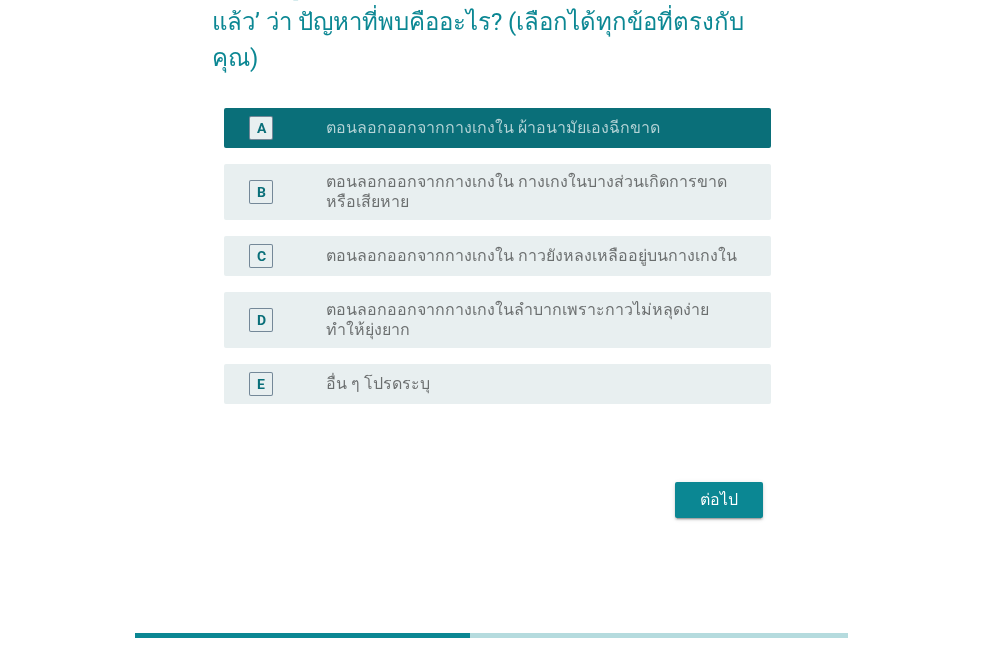 scroll, scrollTop: 142, scrollLeft: 0, axis: vertical 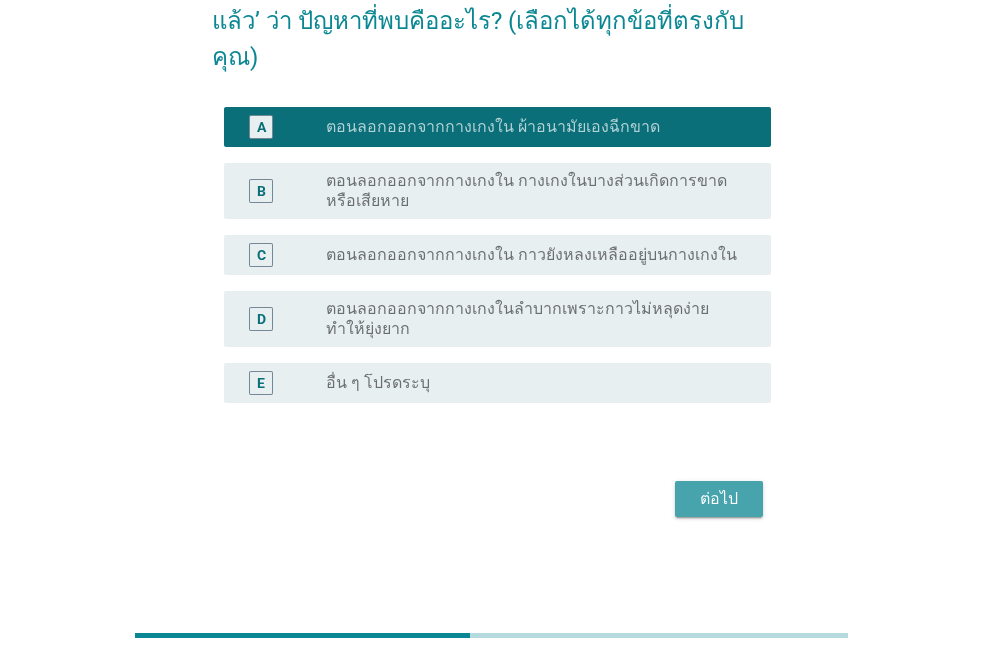 click on "ต่อไป" at bounding box center [719, 499] 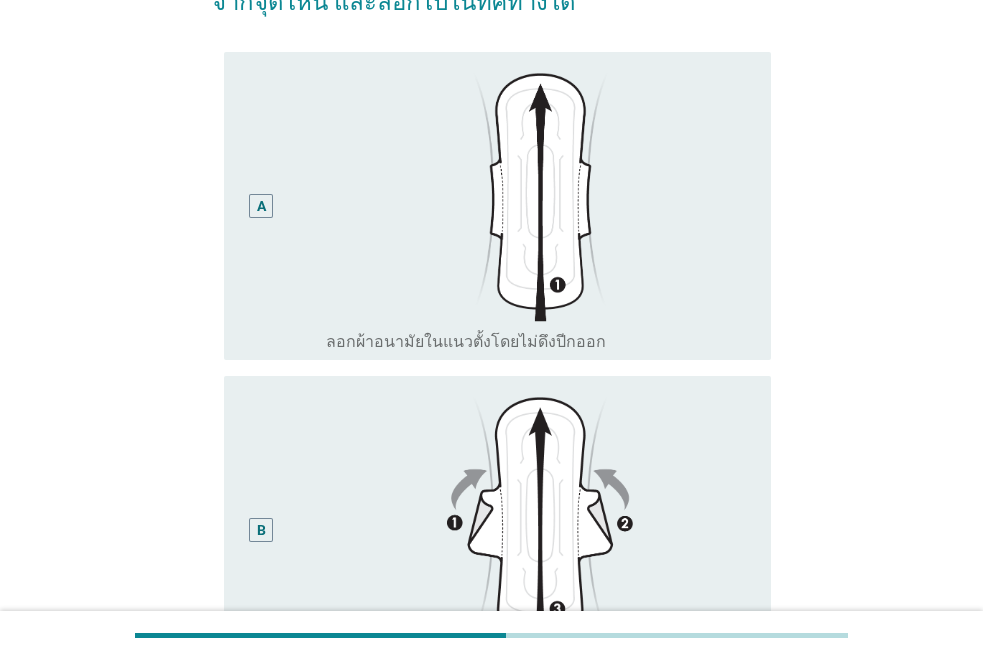 scroll, scrollTop: 200, scrollLeft: 0, axis: vertical 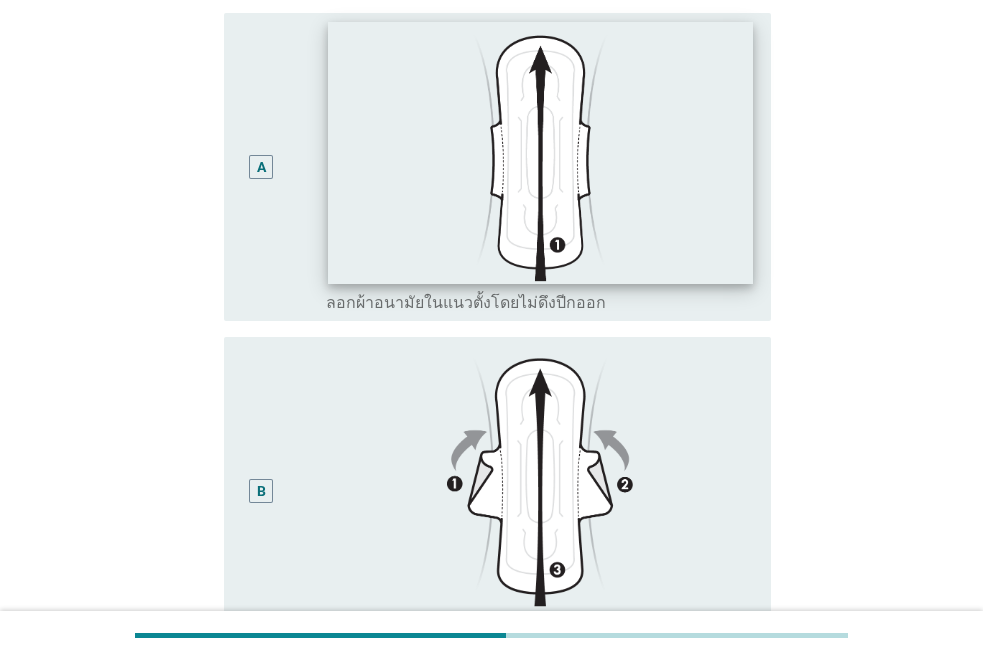 click at bounding box center (540, 152) 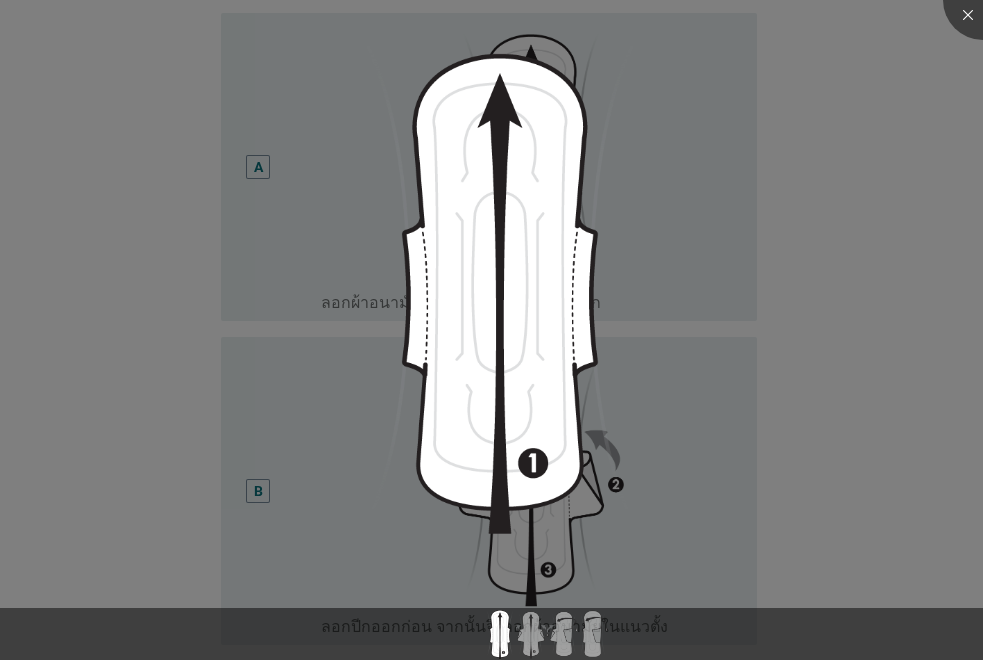 click at bounding box center [491, 330] 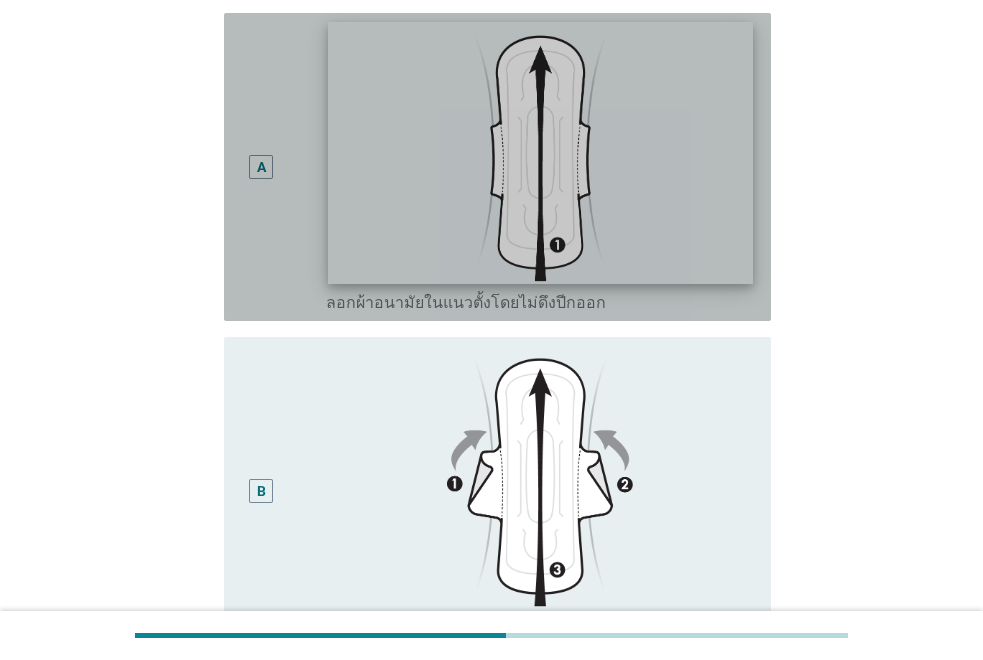 click at bounding box center (540, 152) 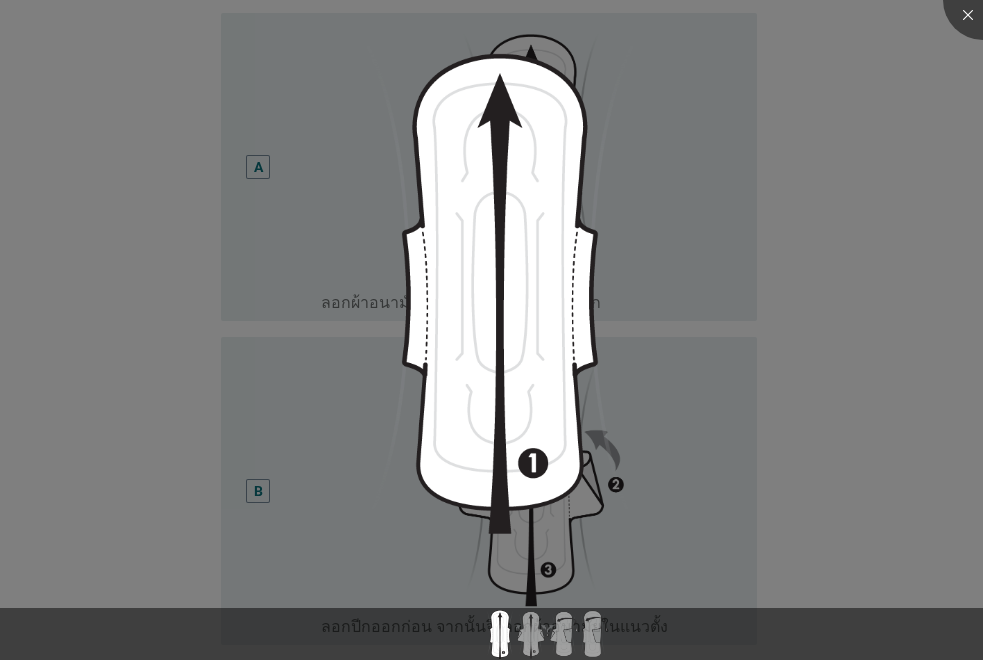 click at bounding box center [491, 330] 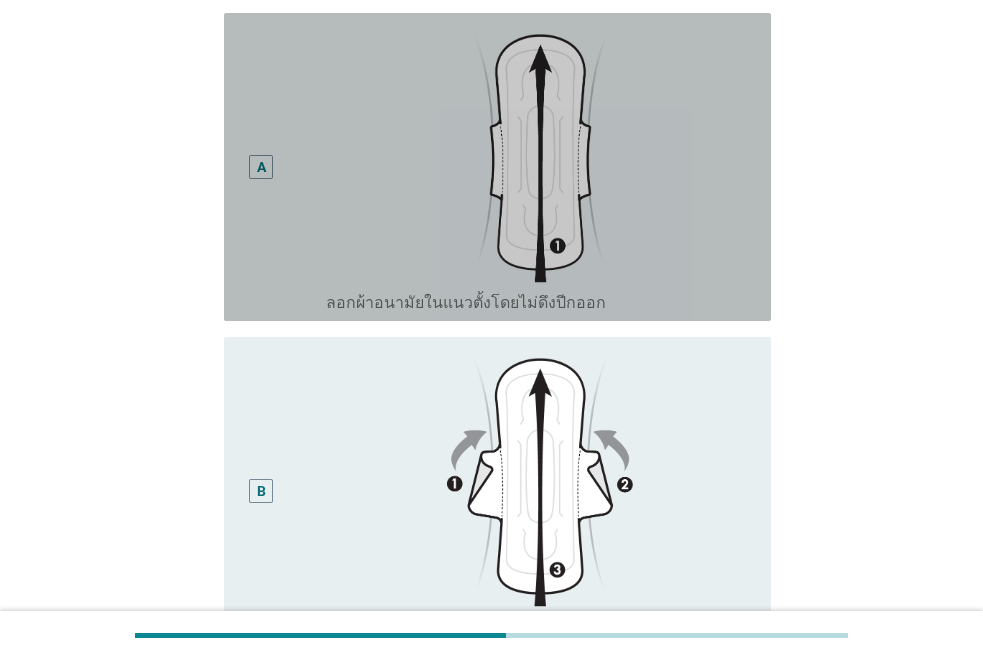 click on "A" at bounding box center (261, 167) 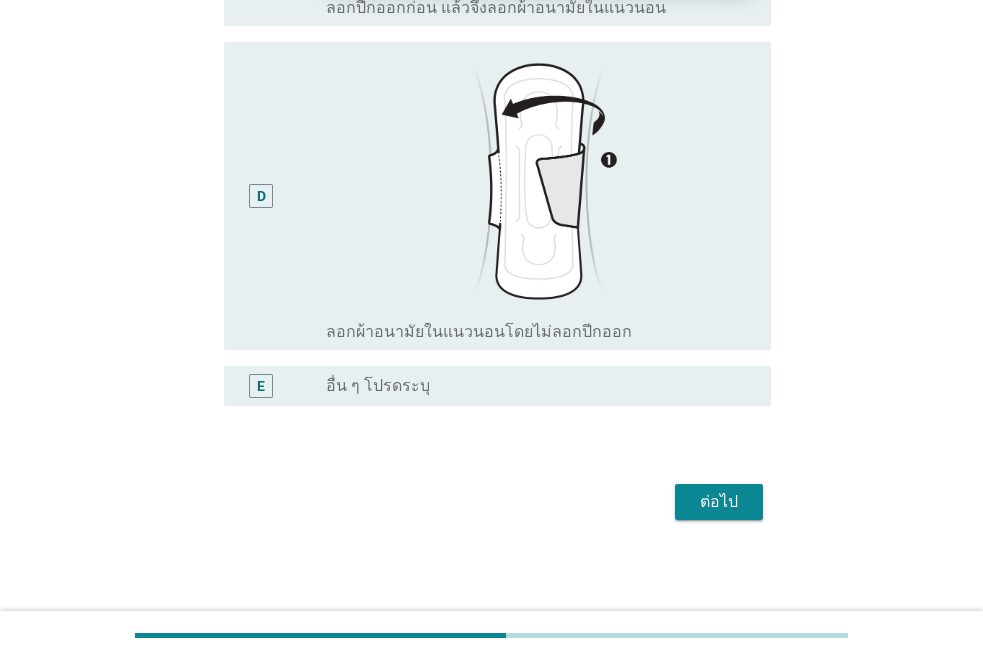 scroll, scrollTop: 1146, scrollLeft: 0, axis: vertical 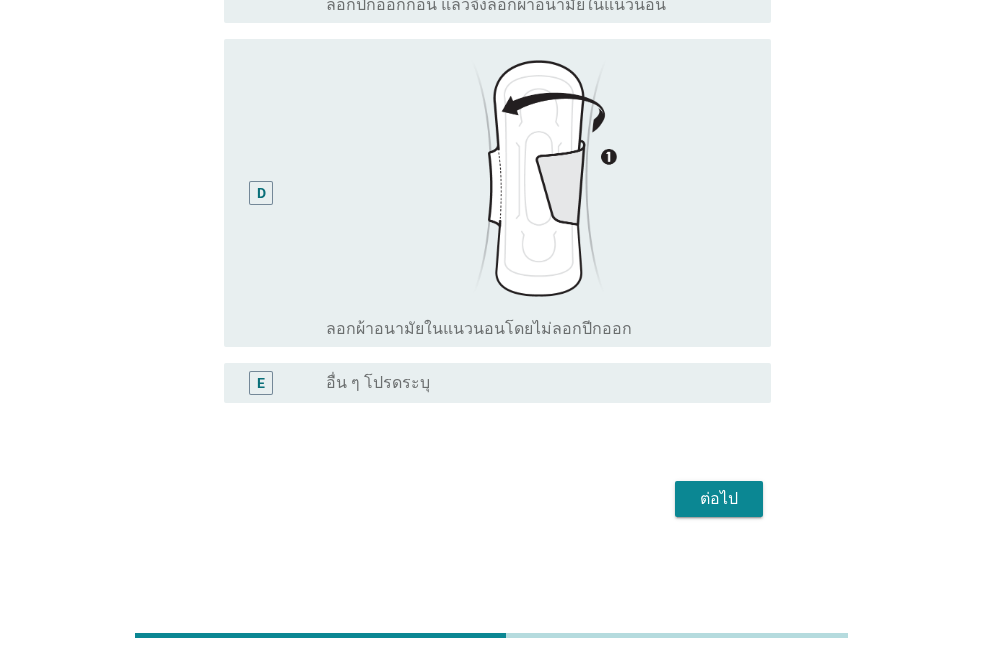 click on "ต่อไป" at bounding box center [719, 499] 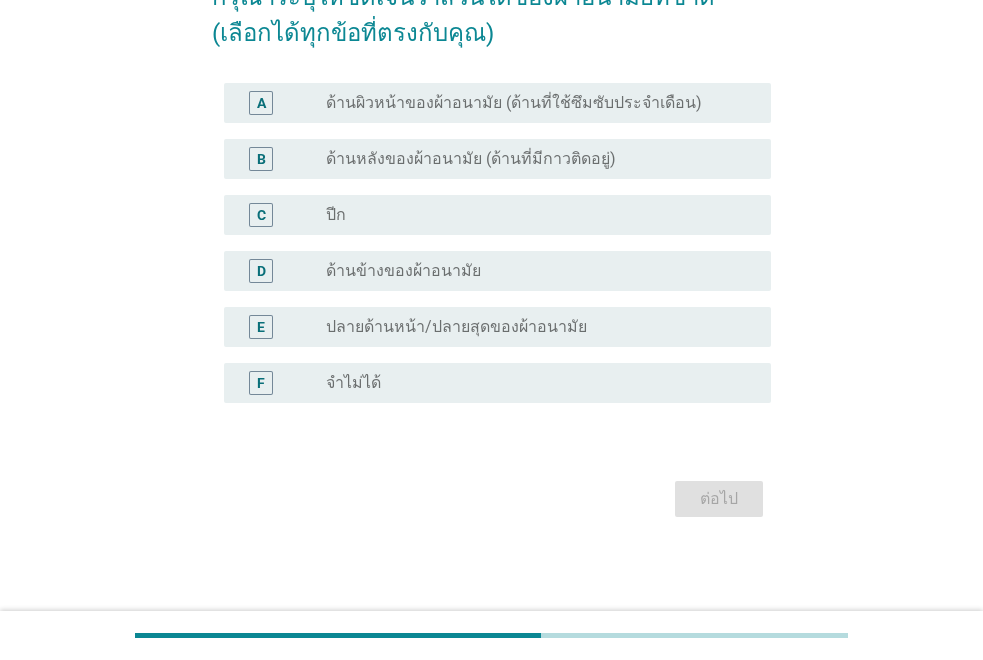 scroll, scrollTop: 0, scrollLeft: 0, axis: both 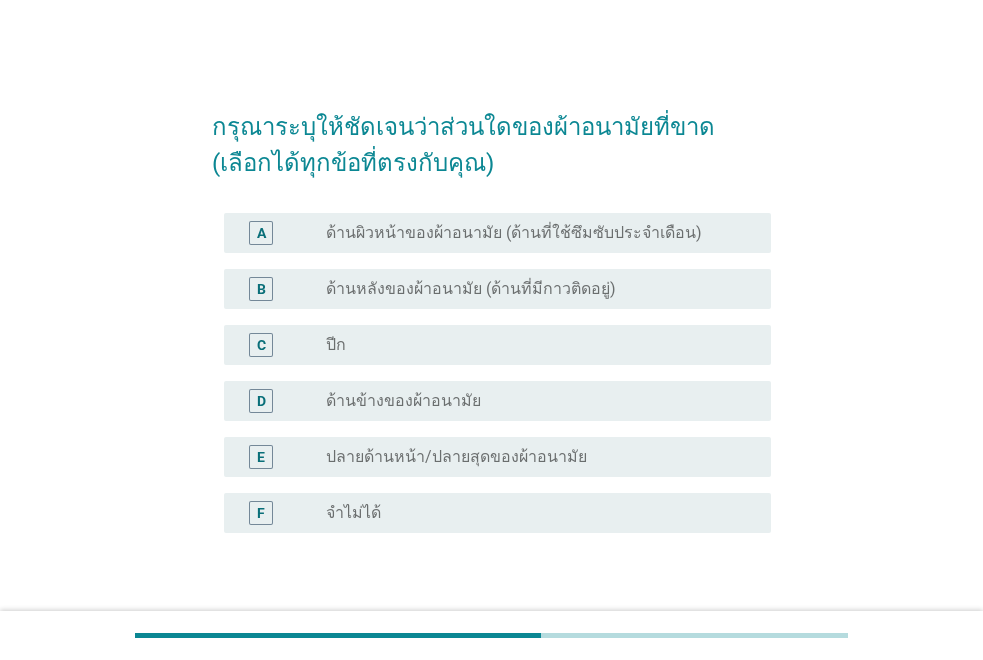 click on "A     radio_button_unchecked ด้านผิวหน้าของผ้าอนามัย (ด้านที่ใช้ซึมซับประจำเดือน)" at bounding box center (497, 233) 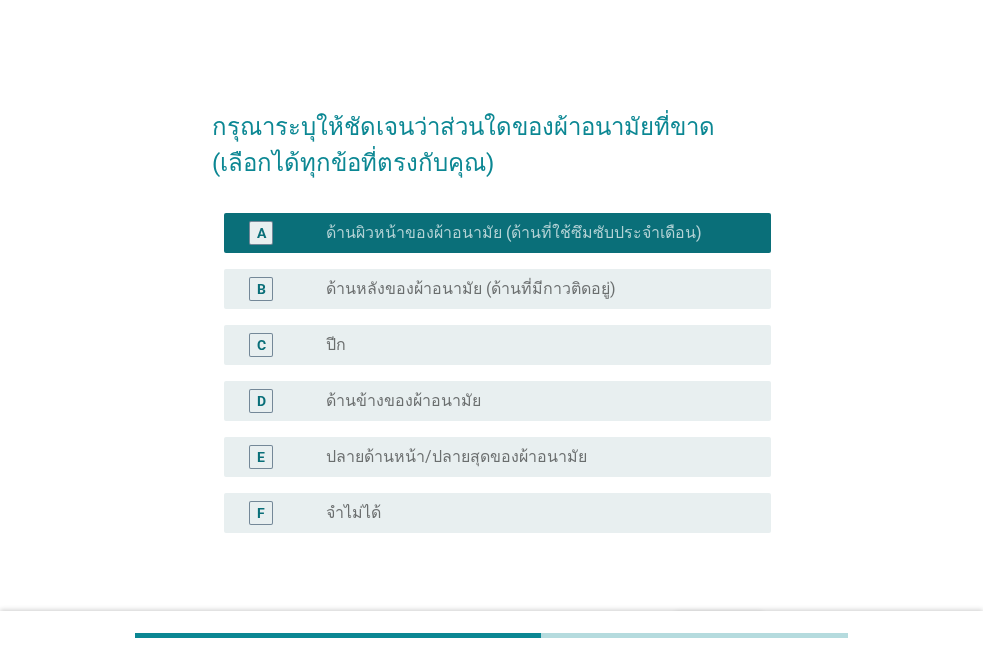 scroll, scrollTop: 130, scrollLeft: 0, axis: vertical 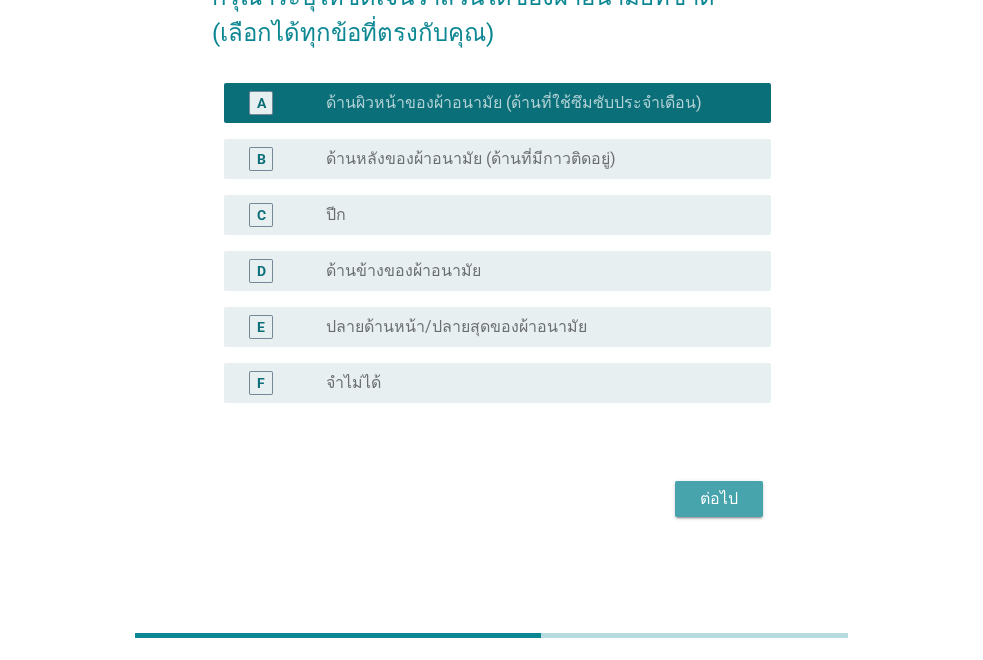 click on "ต่อไป" at bounding box center [719, 499] 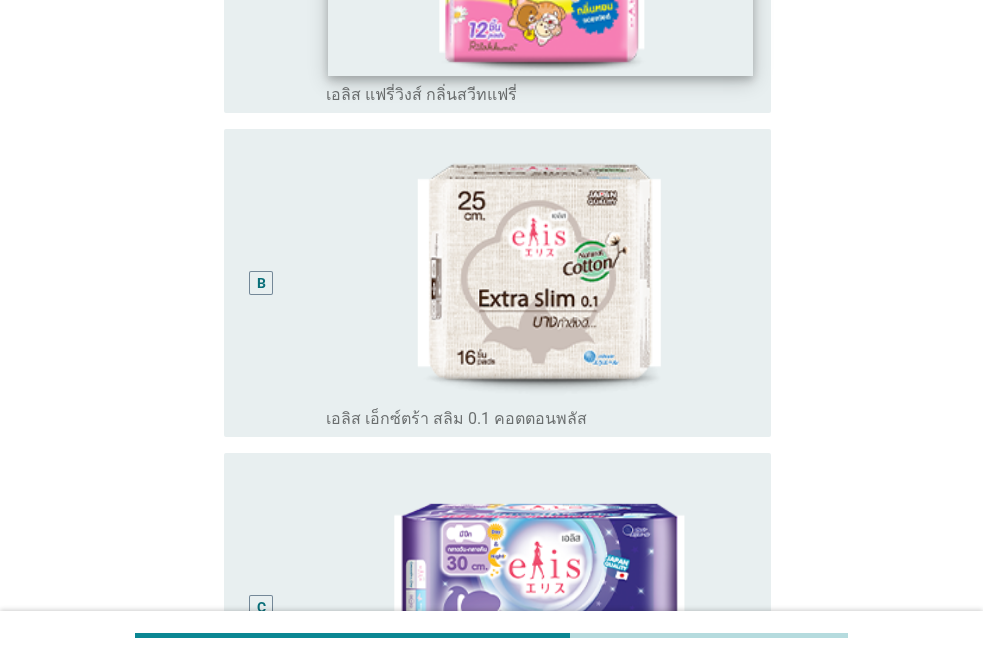 scroll, scrollTop: 200, scrollLeft: 0, axis: vertical 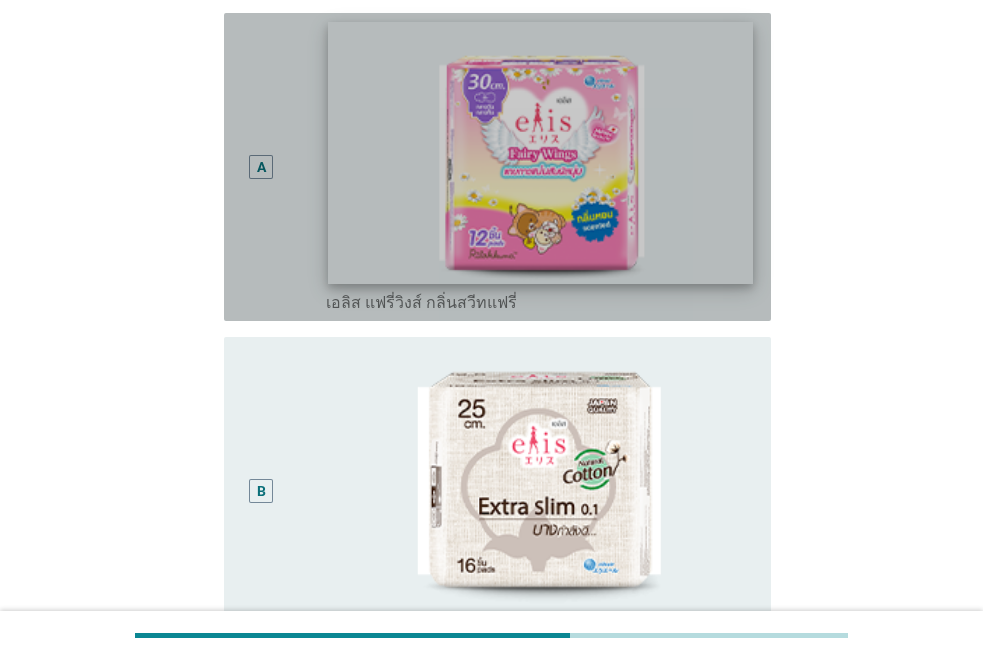 click at bounding box center [540, 152] 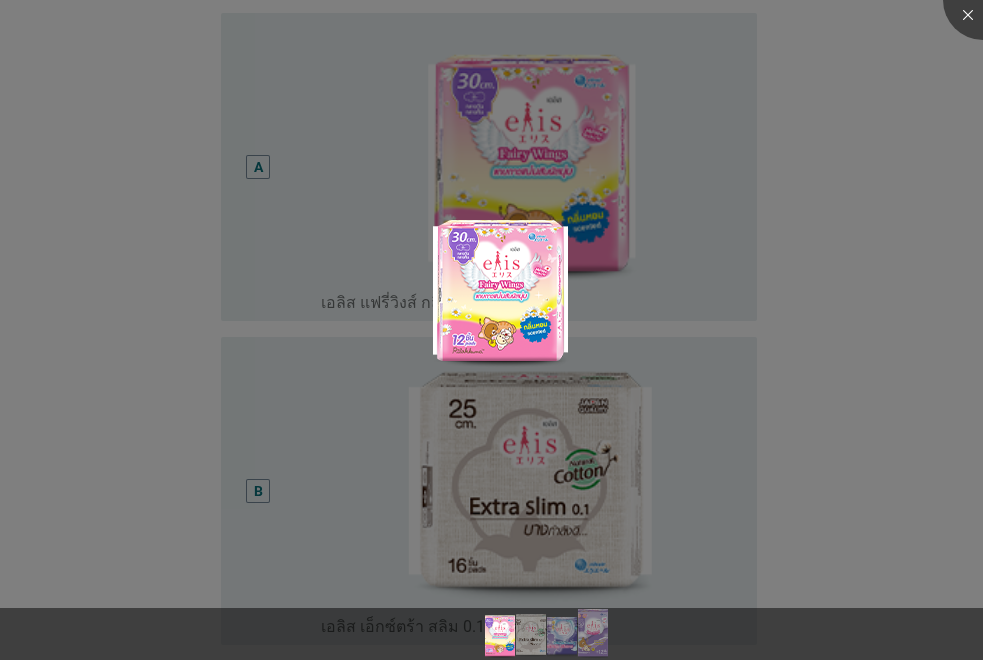 click at bounding box center (491, 330) 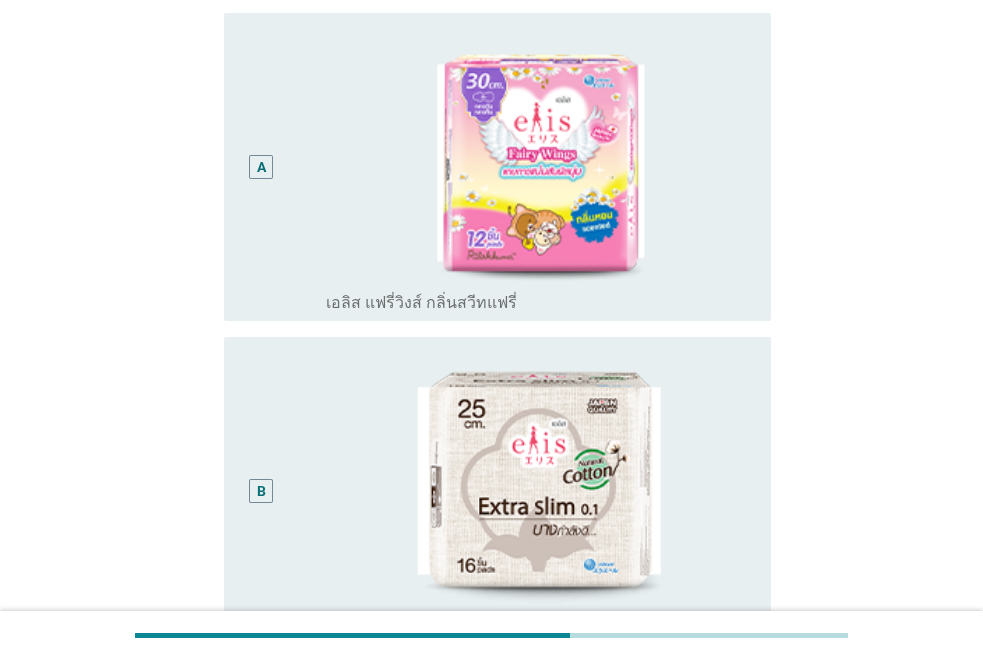 click on "A" at bounding box center [261, 167] 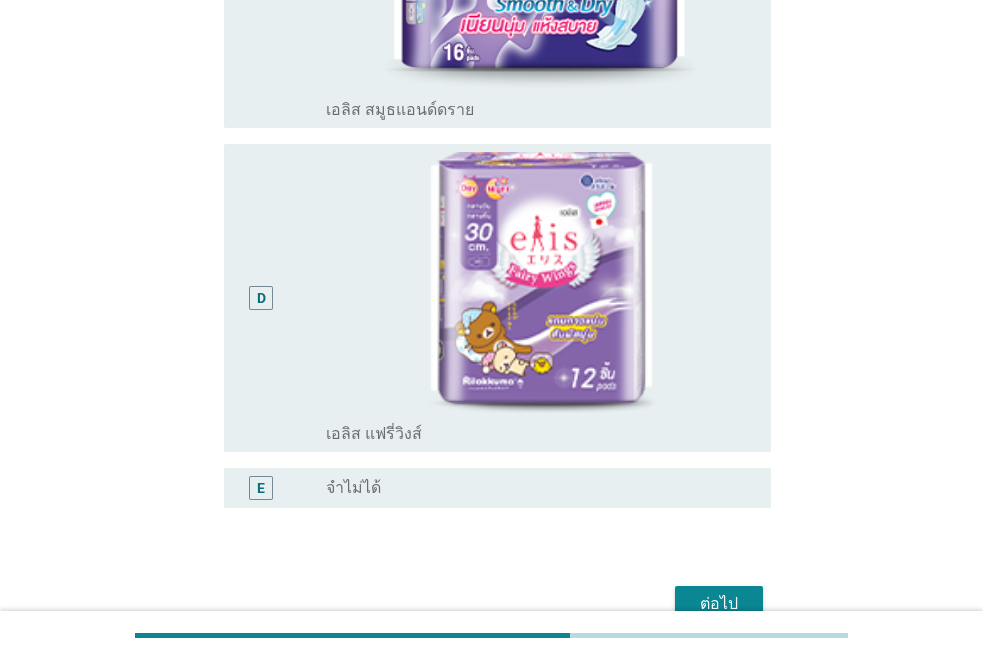 scroll, scrollTop: 1146, scrollLeft: 0, axis: vertical 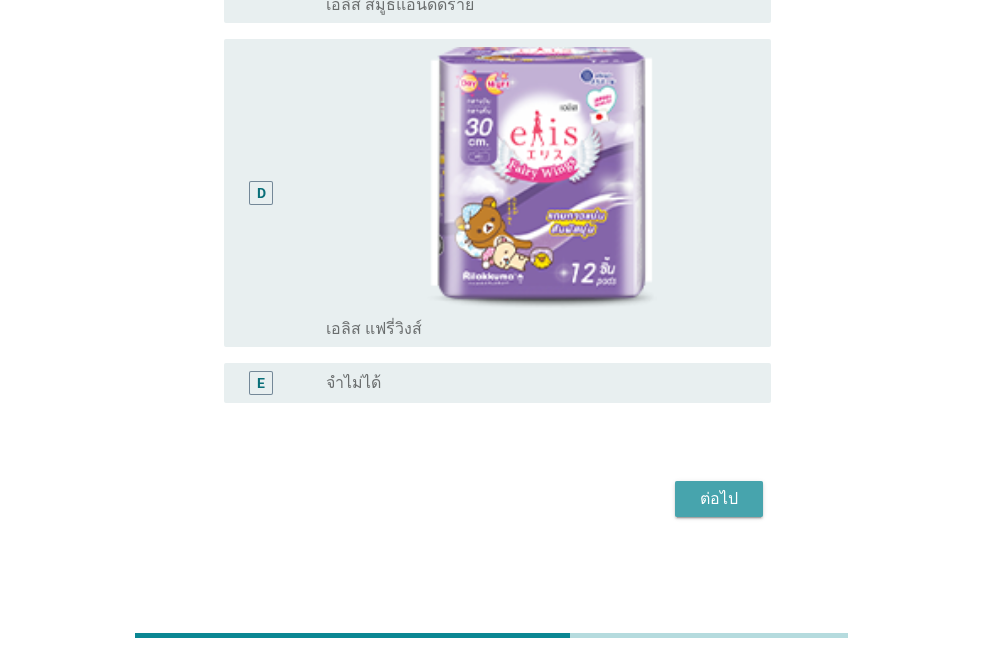 click on "ต่อไป" at bounding box center (719, 499) 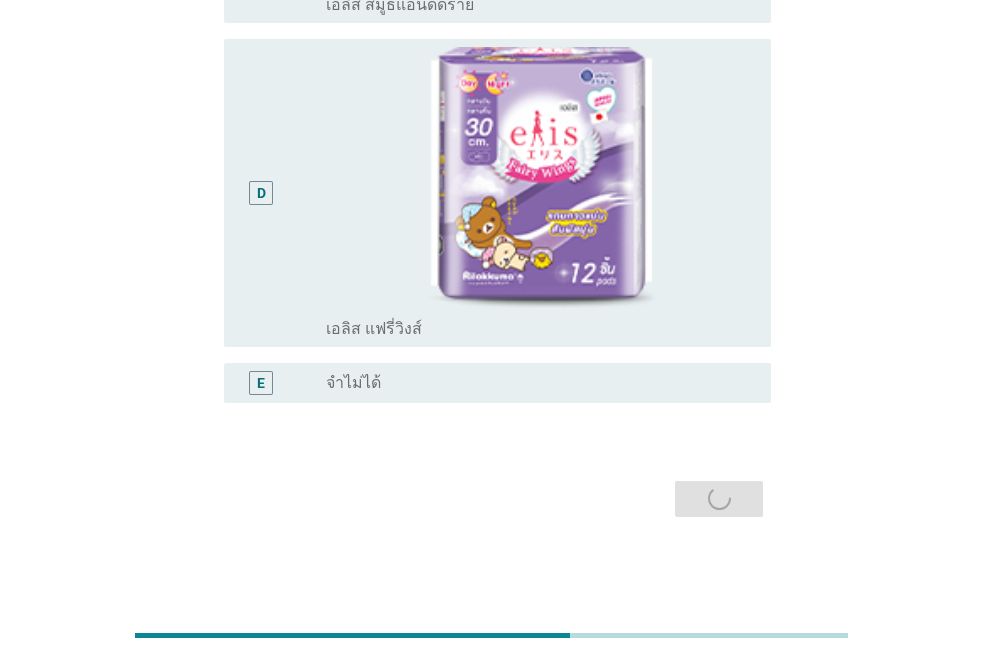 scroll, scrollTop: 0, scrollLeft: 0, axis: both 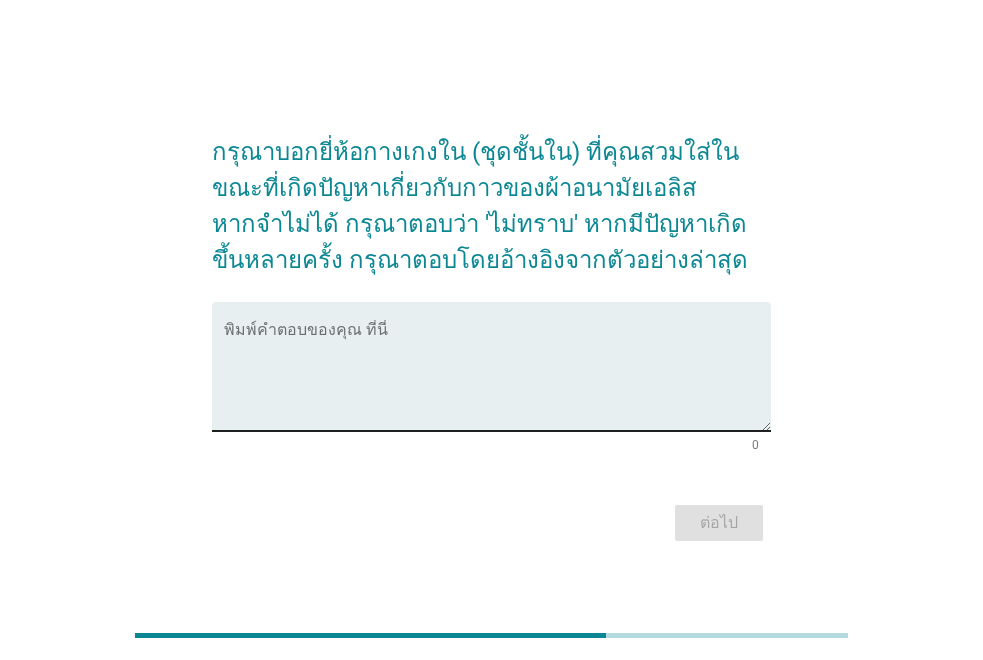 click at bounding box center [497, 378] 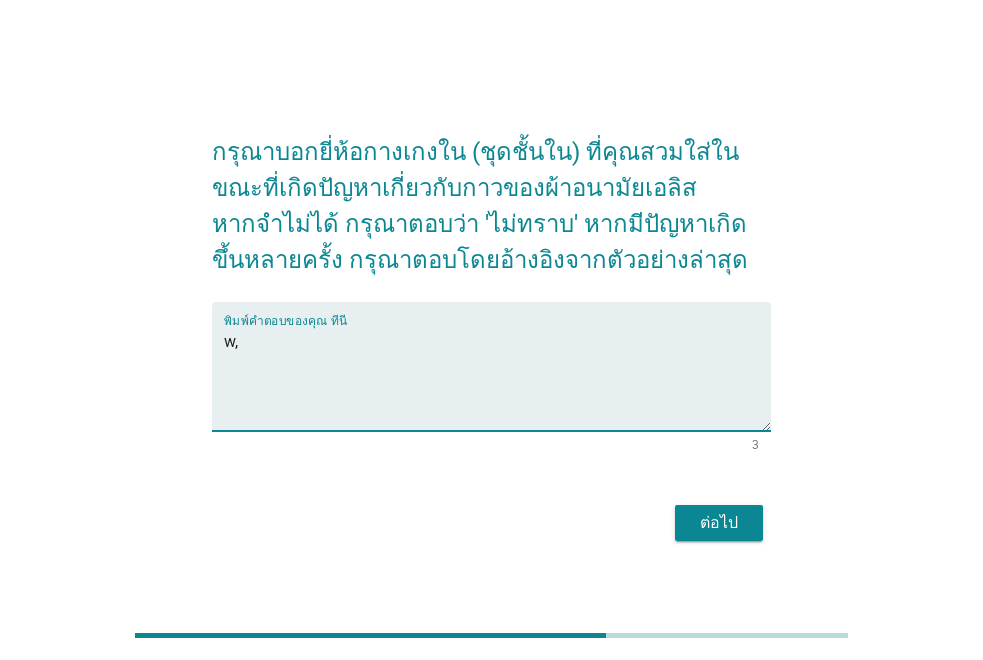 type on "w" 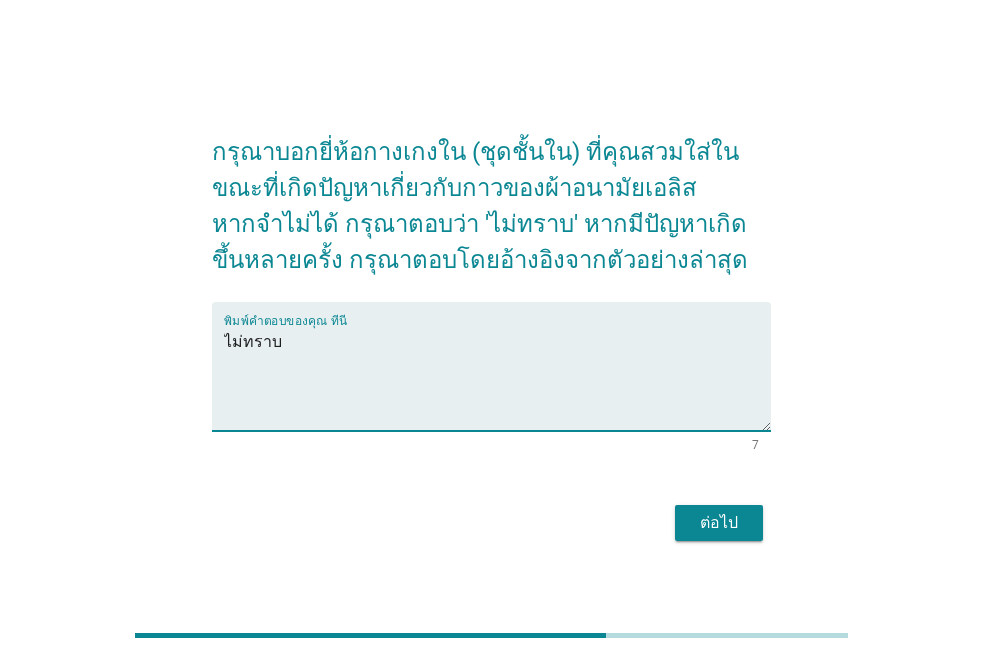 type on "ไม่ทราบ" 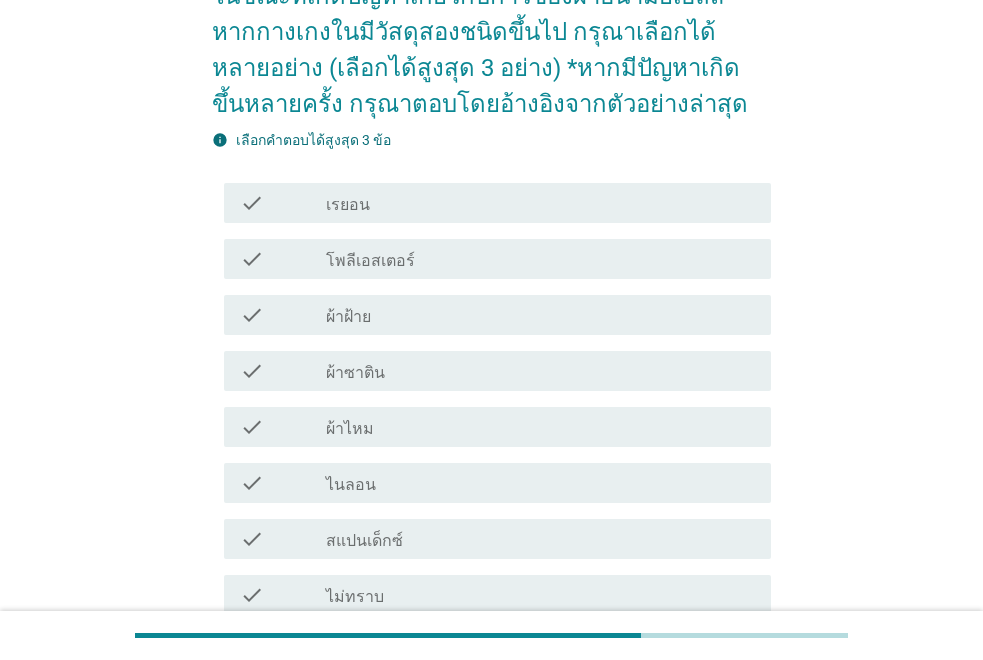 scroll, scrollTop: 200, scrollLeft: 0, axis: vertical 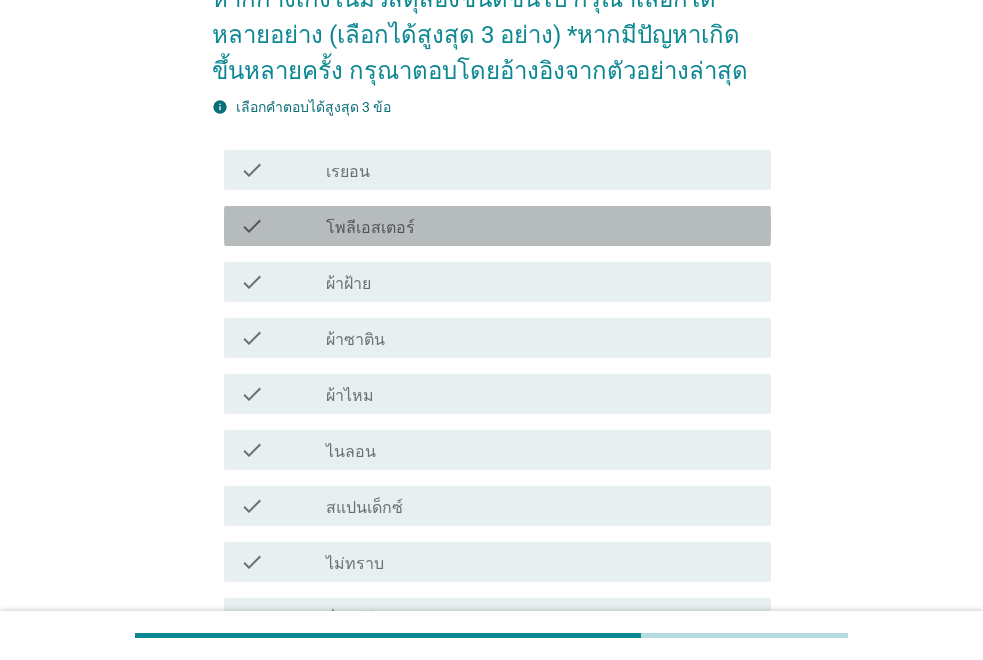 click on "check_box_outline_blank โพลีเอสเตอร์" at bounding box center [540, 226] 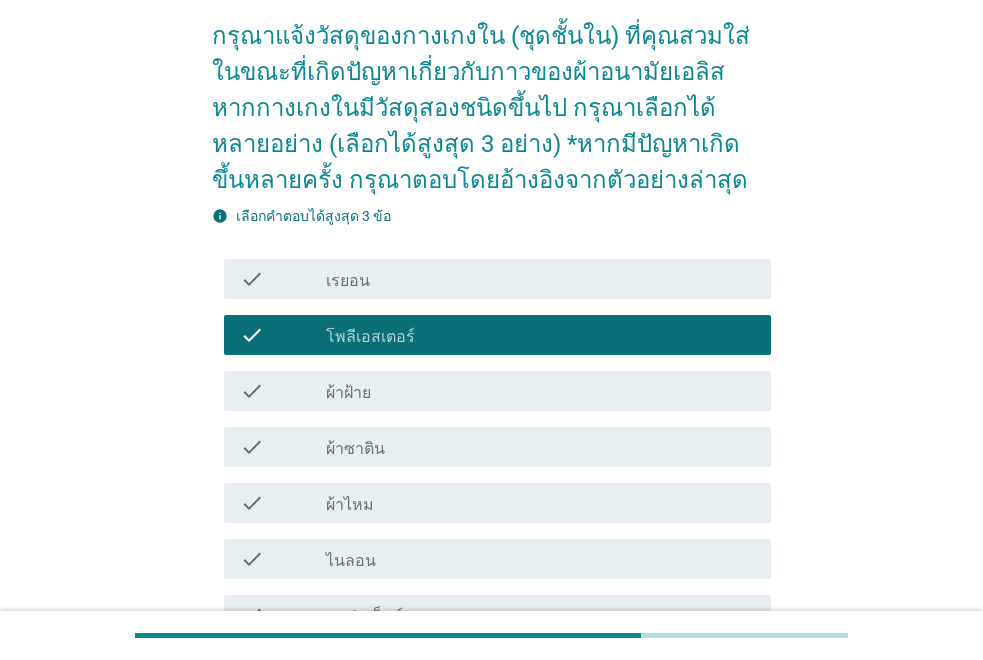 scroll, scrollTop: 140, scrollLeft: 0, axis: vertical 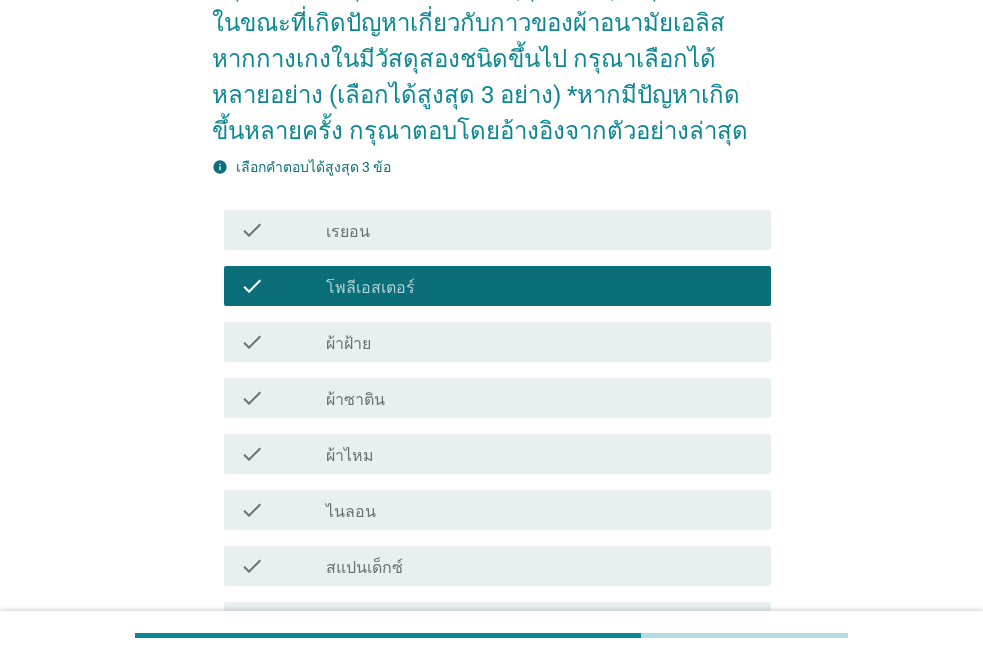 click on "check     check_box_outline_blank ผ้าฝ้าย" at bounding box center (491, 342) 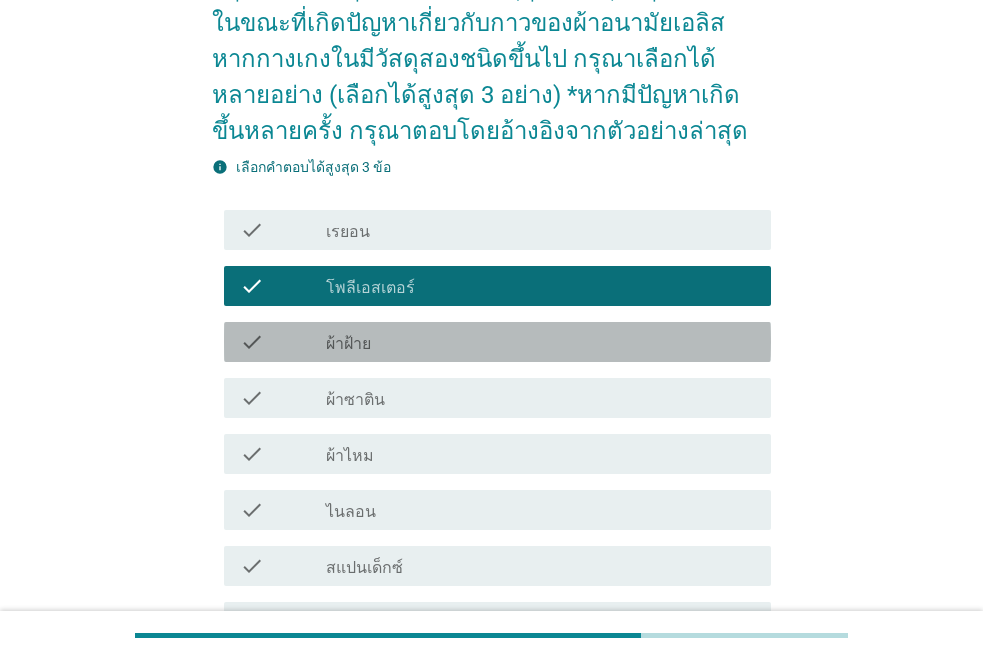 click on "check_box_outline_blank ผ้าฝ้าย" at bounding box center [540, 342] 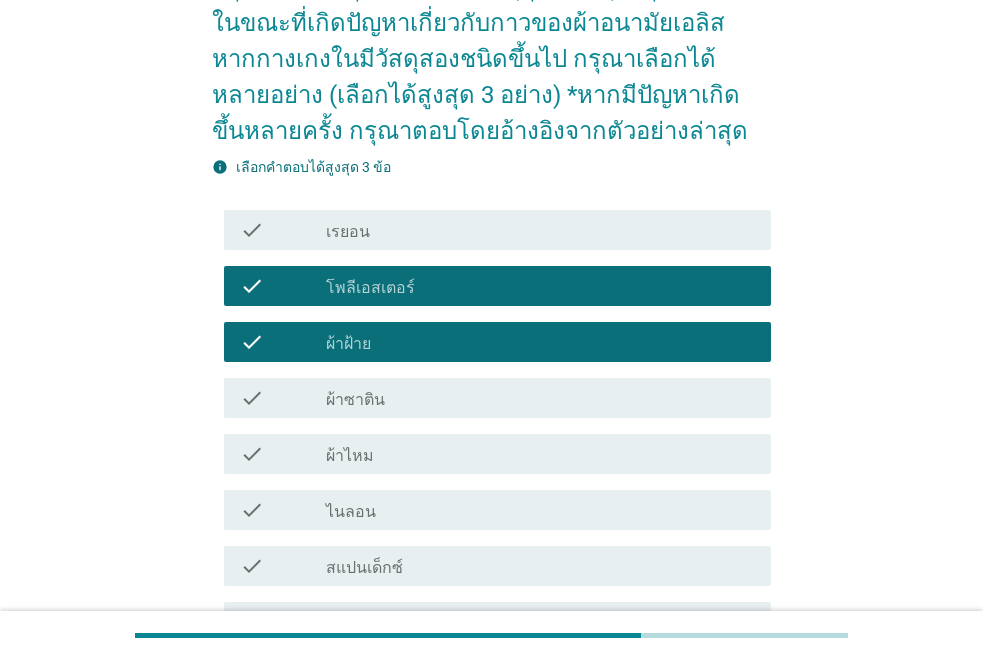 scroll, scrollTop: 440, scrollLeft: 0, axis: vertical 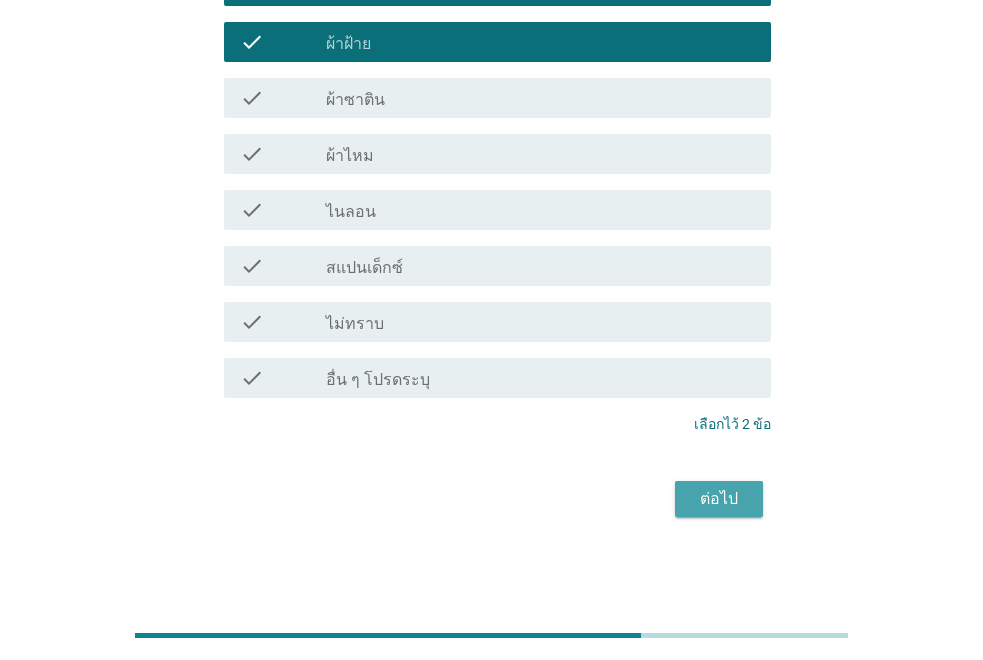 click on "ต่อไป" at bounding box center [719, 499] 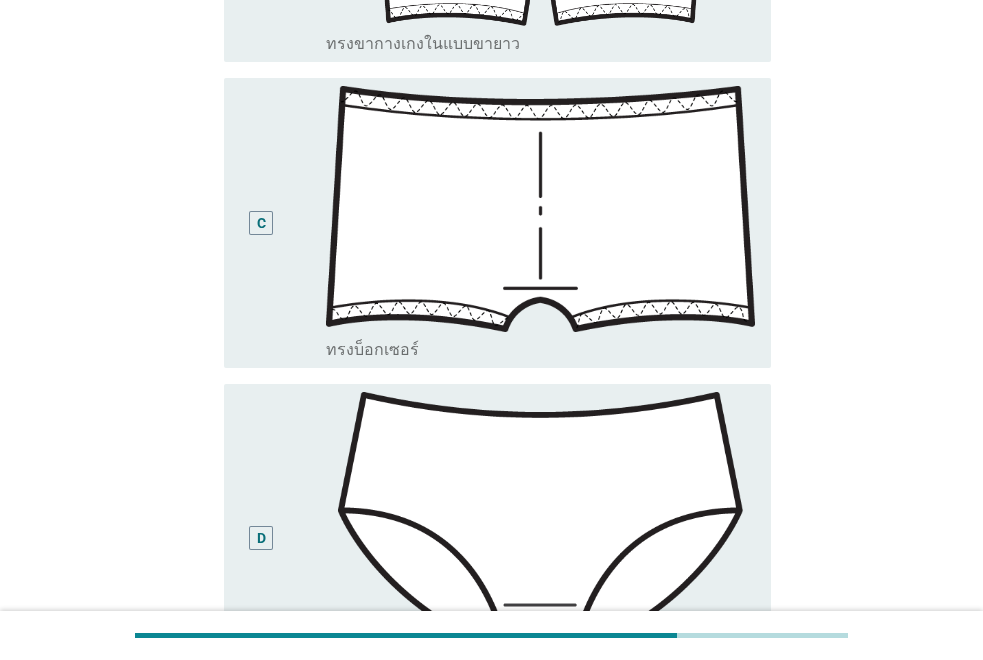 scroll, scrollTop: 1000, scrollLeft: 0, axis: vertical 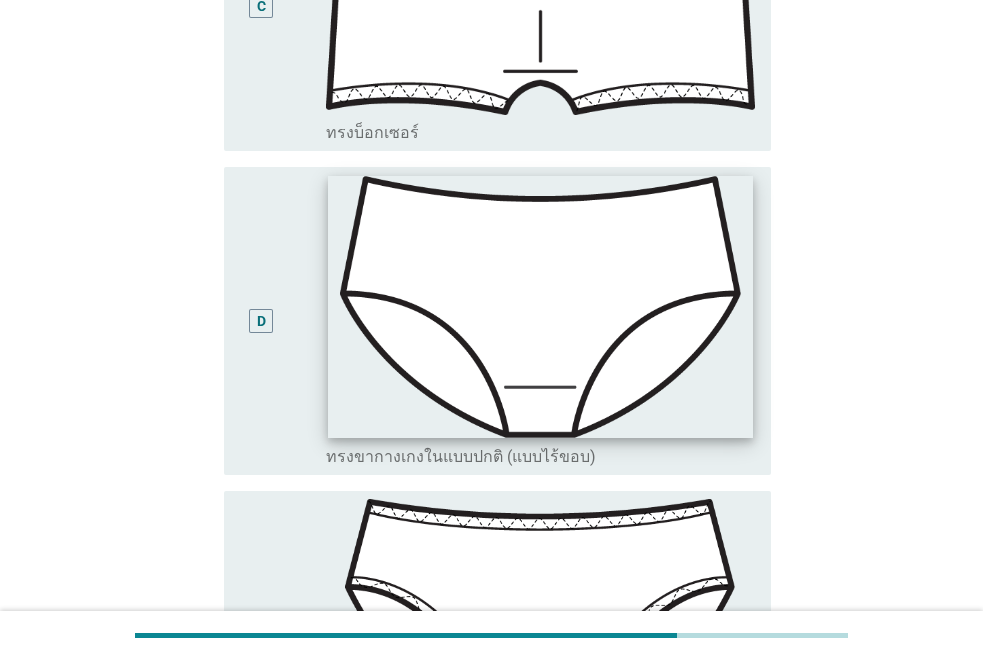click at bounding box center (540, 307) 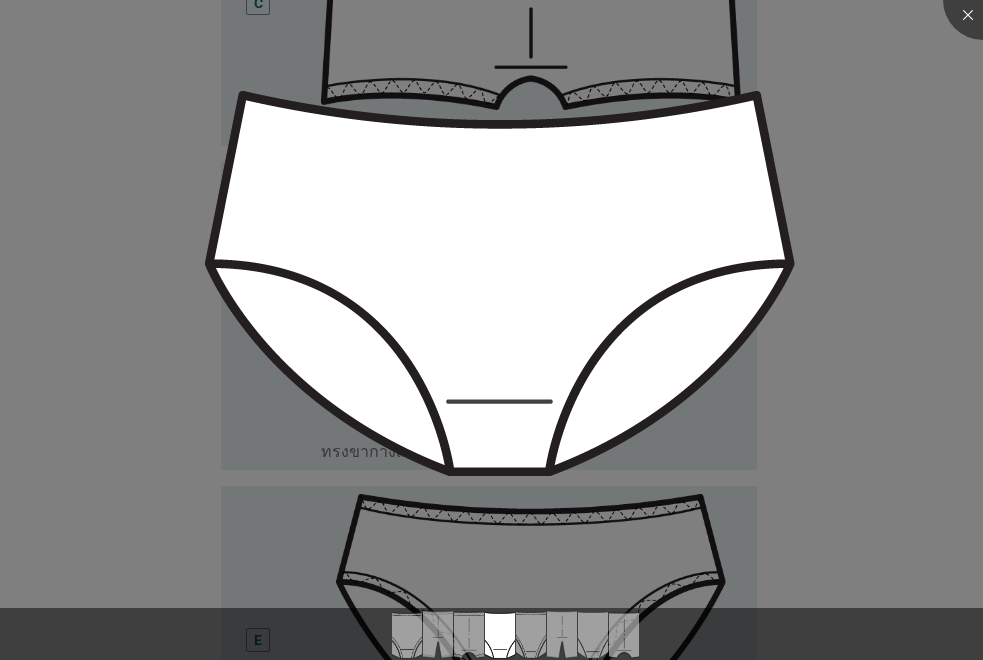 click at bounding box center (491, 330) 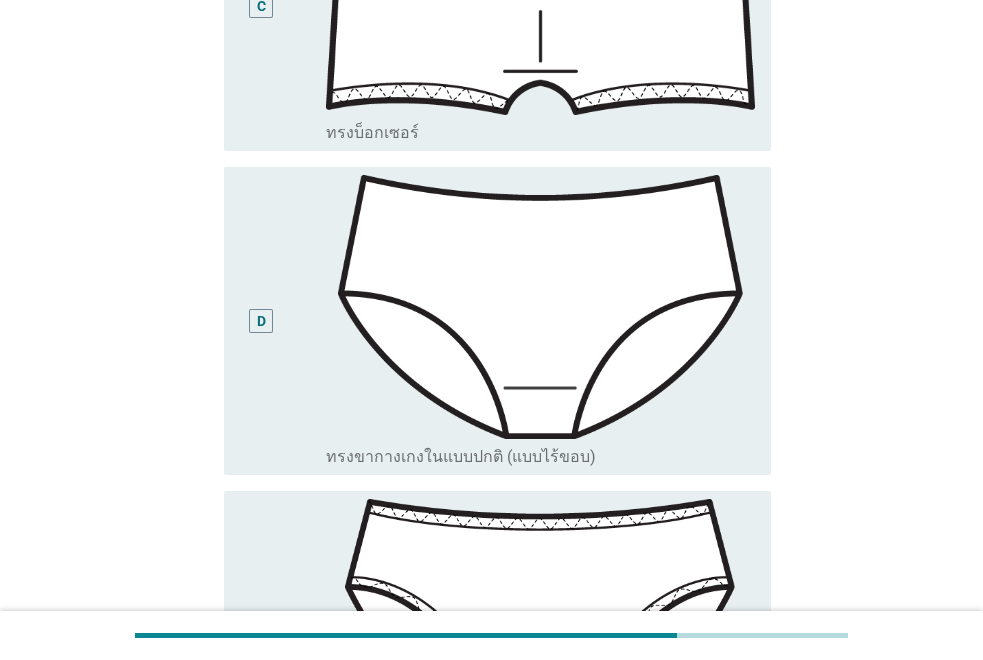 click on "D" at bounding box center [261, 321] 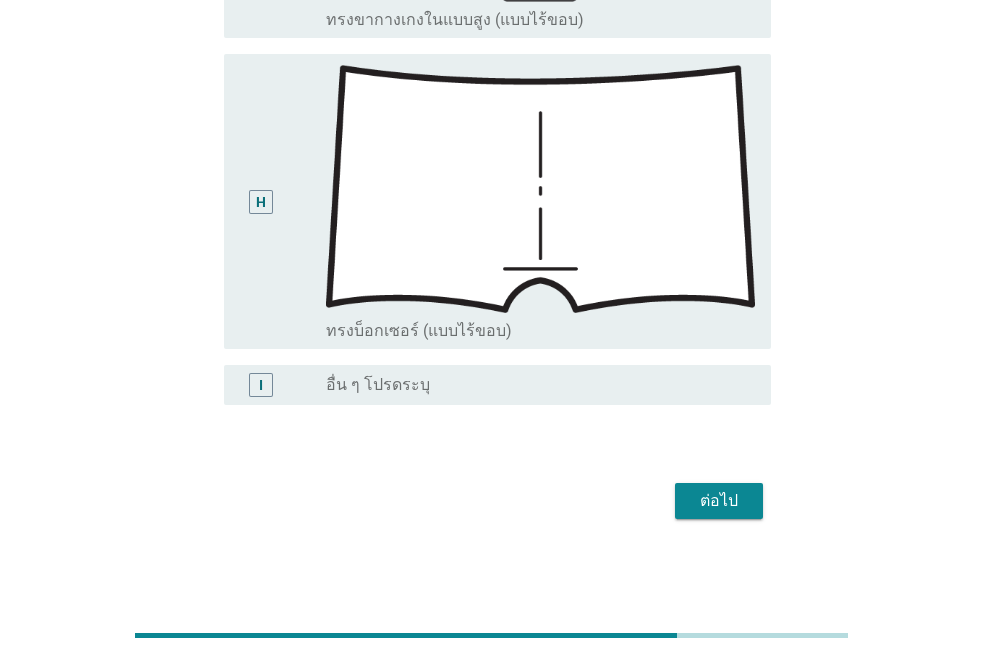 scroll, scrollTop: 2412, scrollLeft: 0, axis: vertical 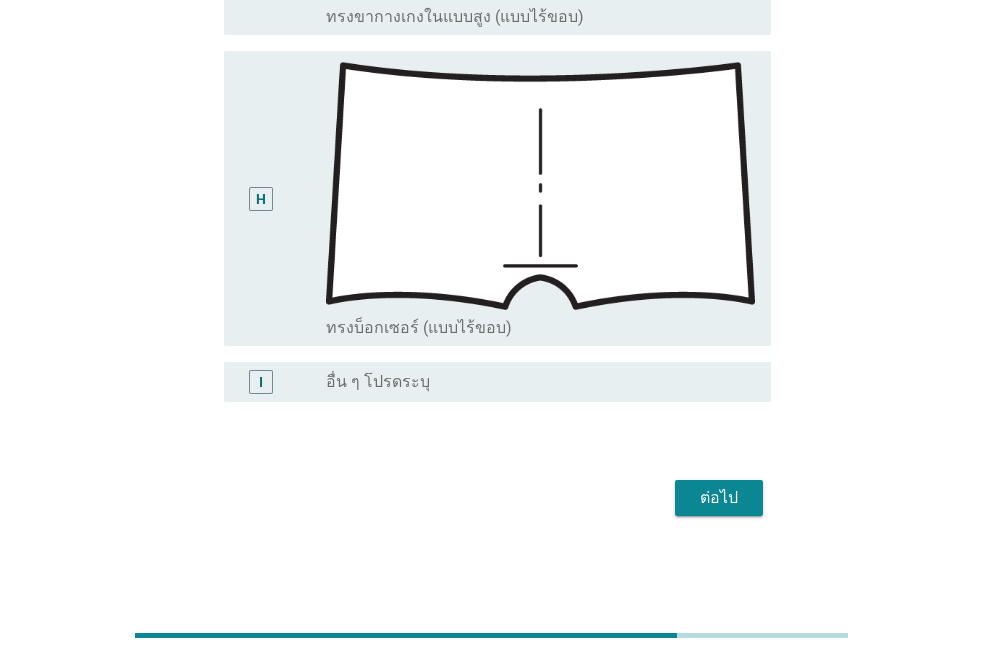 click on "ต่อไป" at bounding box center (719, 498) 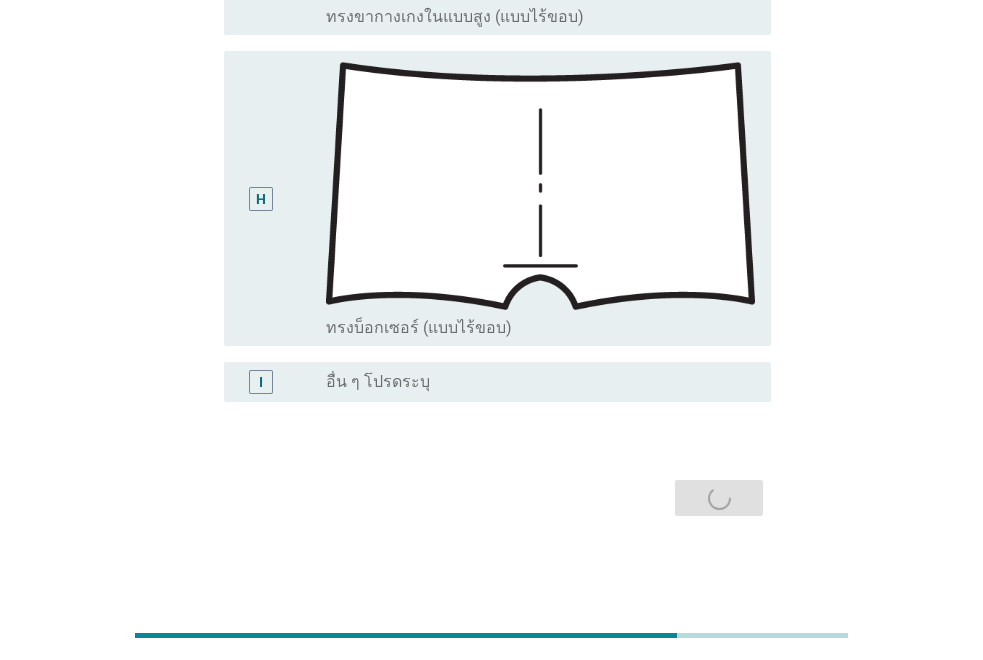 scroll, scrollTop: 0, scrollLeft: 0, axis: both 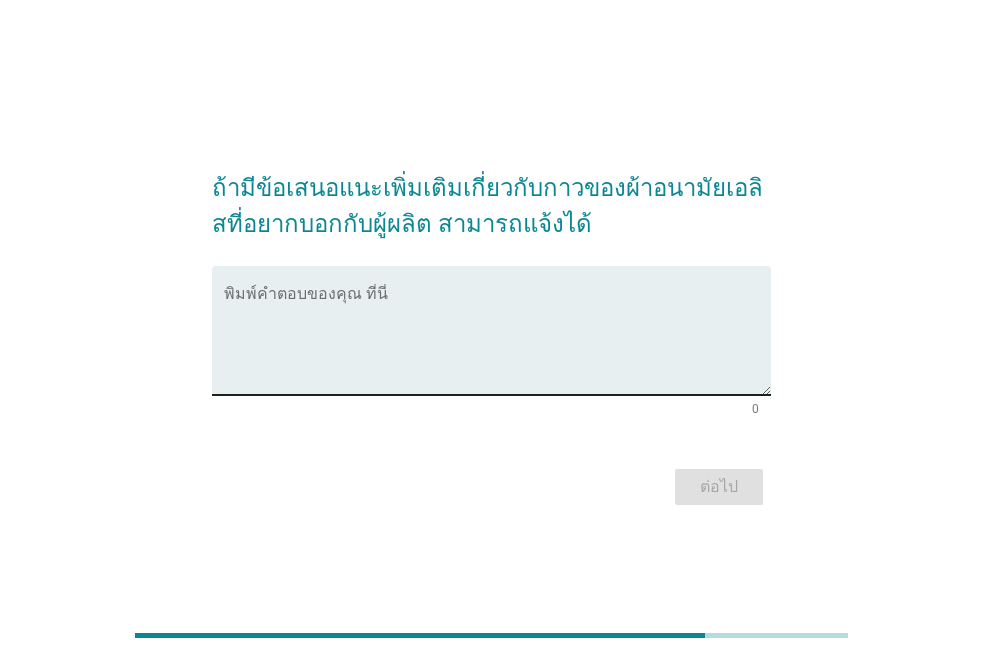 click at bounding box center (497, 342) 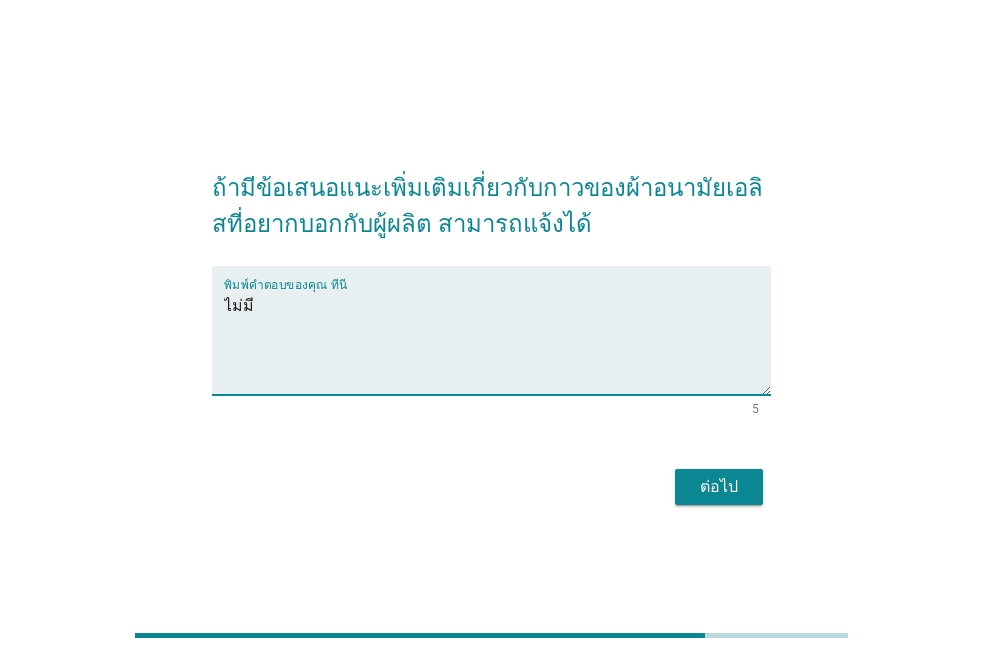 type on "ไม่มี" 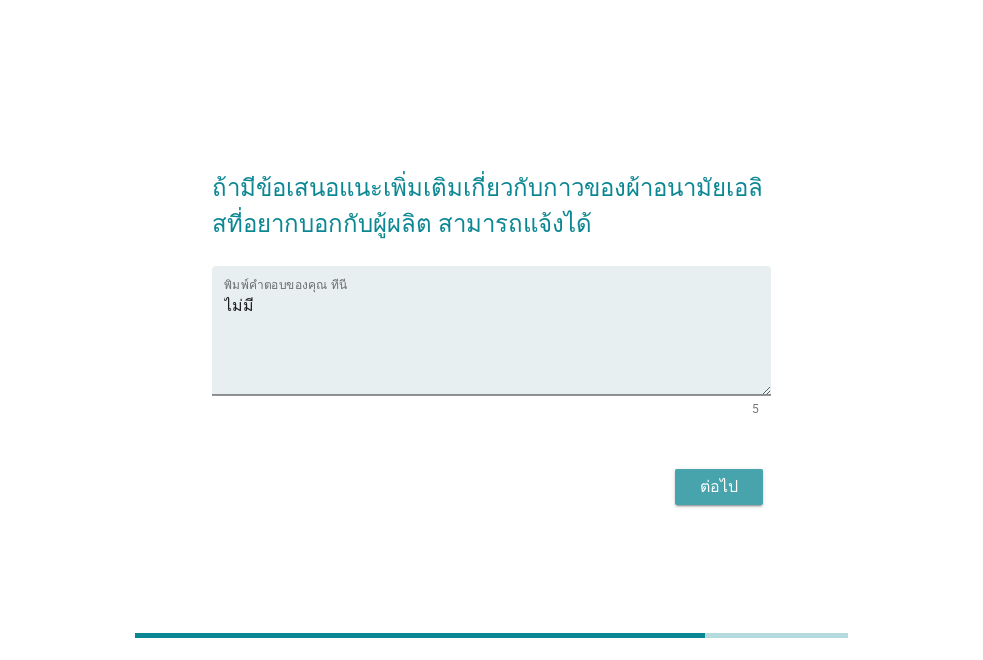 click on "ต่อไป" at bounding box center [719, 487] 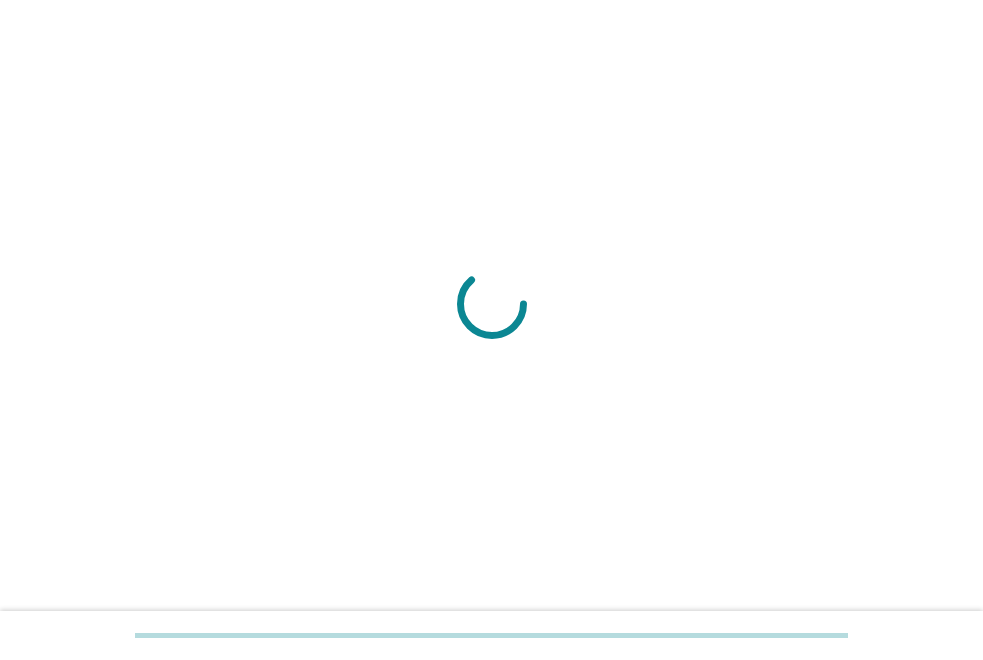 scroll, scrollTop: 0, scrollLeft: 0, axis: both 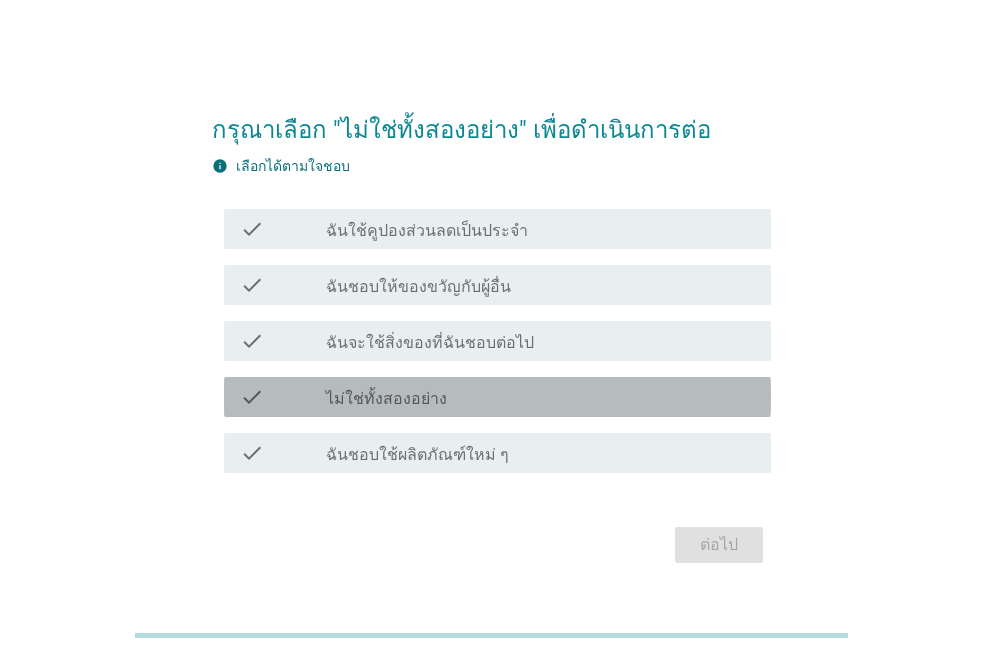 click on "check_box_outline_blank ไม่ใช่ทั้งสองอย่าง" at bounding box center (540, 397) 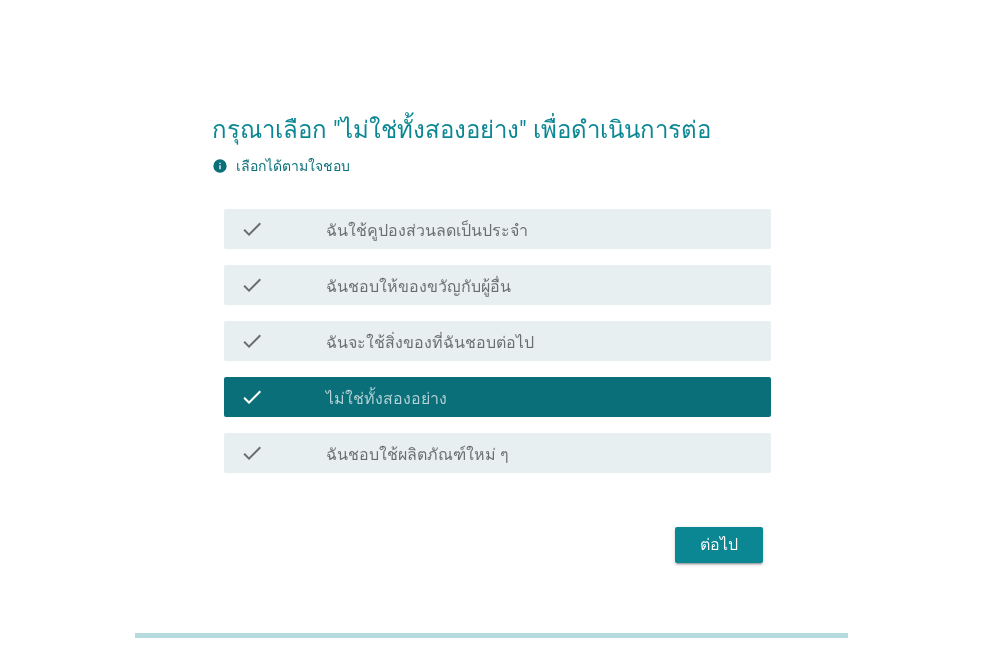 click on "ต่อไป" at bounding box center [719, 545] 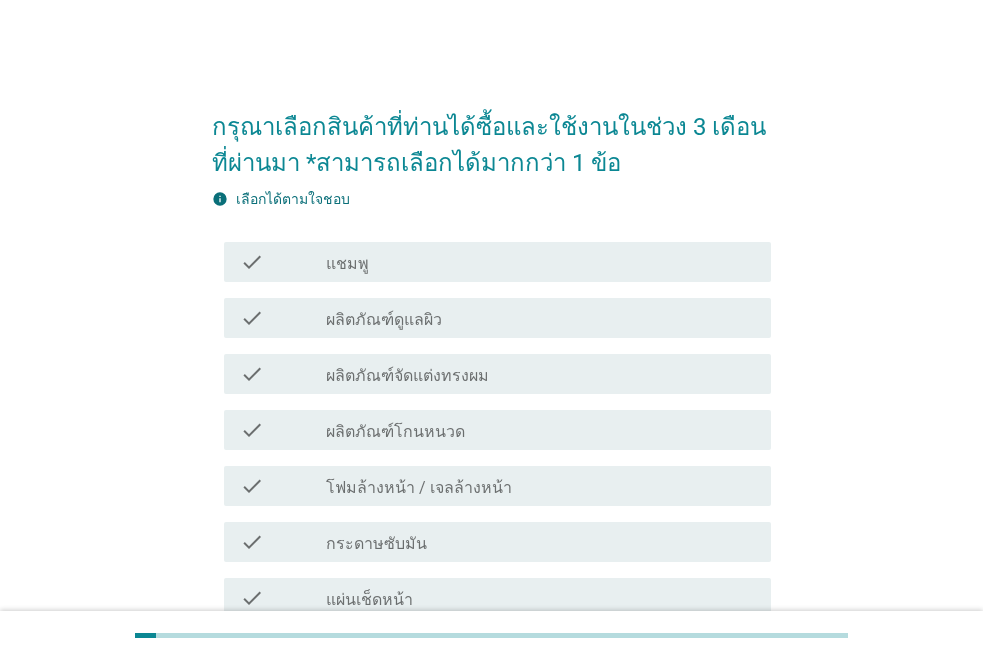 click on "check_box_outline_blank แชมพู" at bounding box center [540, 262] 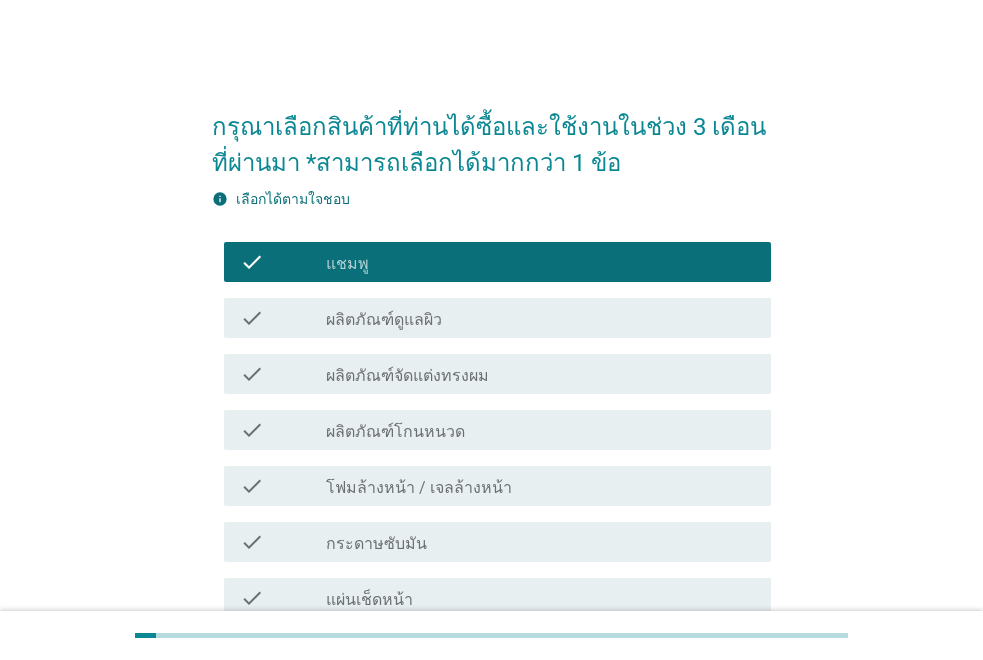 click on "check_box_outline_blank ผลิตภัณฑ์ดูแลผิว" at bounding box center [540, 318] 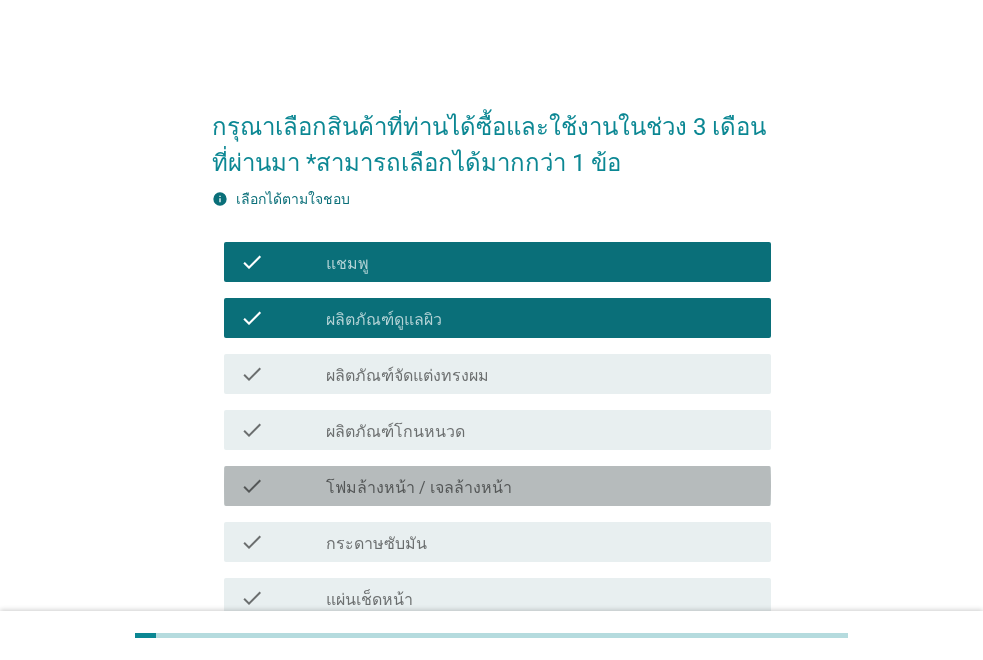 click on "โฟมล้างหน้า / เจลล้างหน้า" at bounding box center (419, 488) 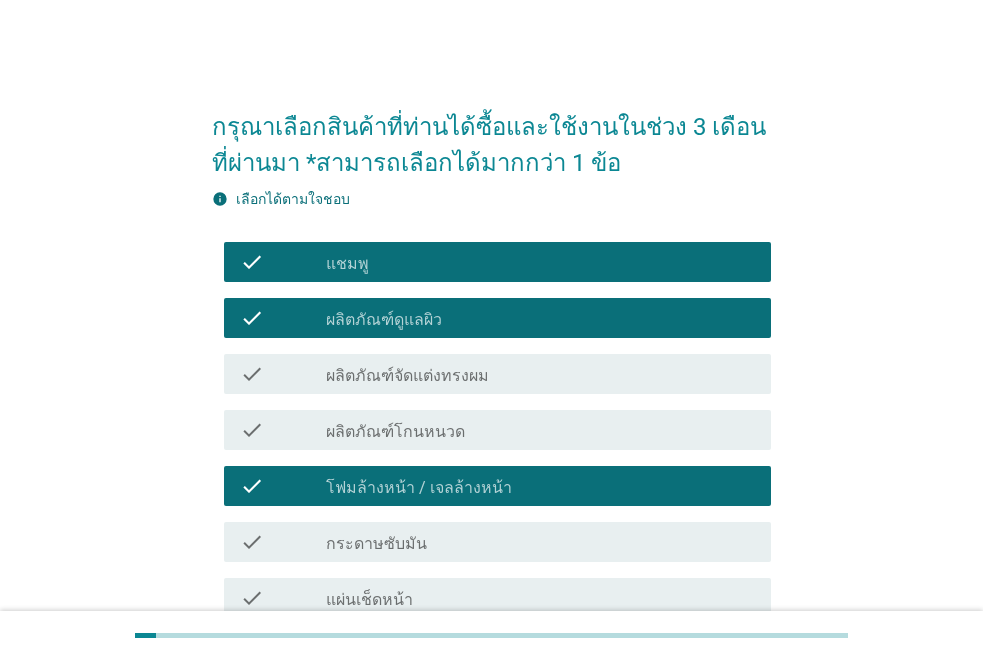 click on "check_box_outline_blank กระดาษซับมัน" at bounding box center [540, 542] 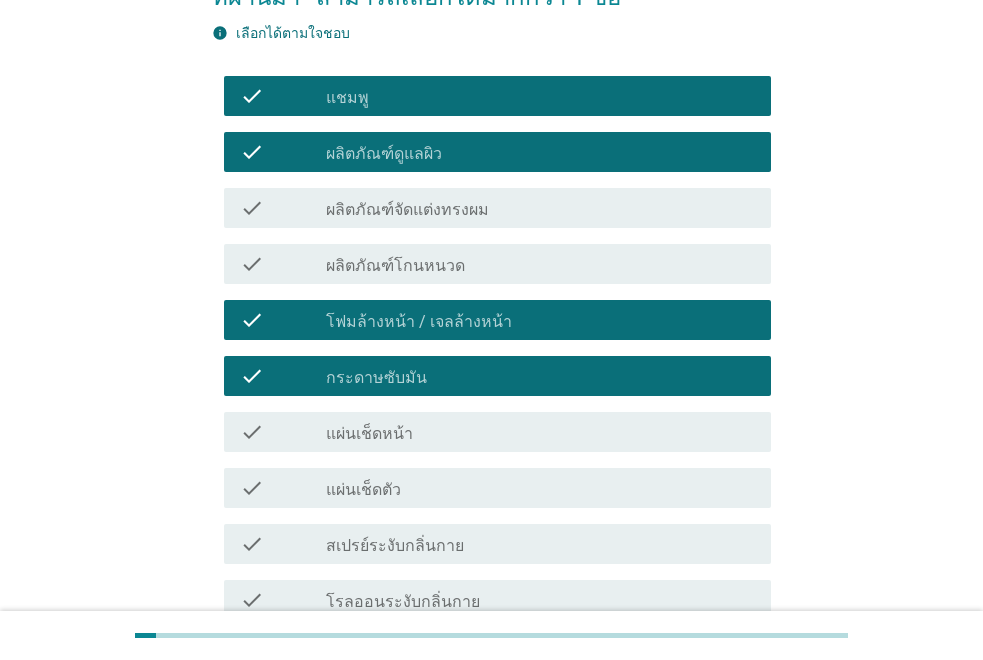 scroll, scrollTop: 200, scrollLeft: 0, axis: vertical 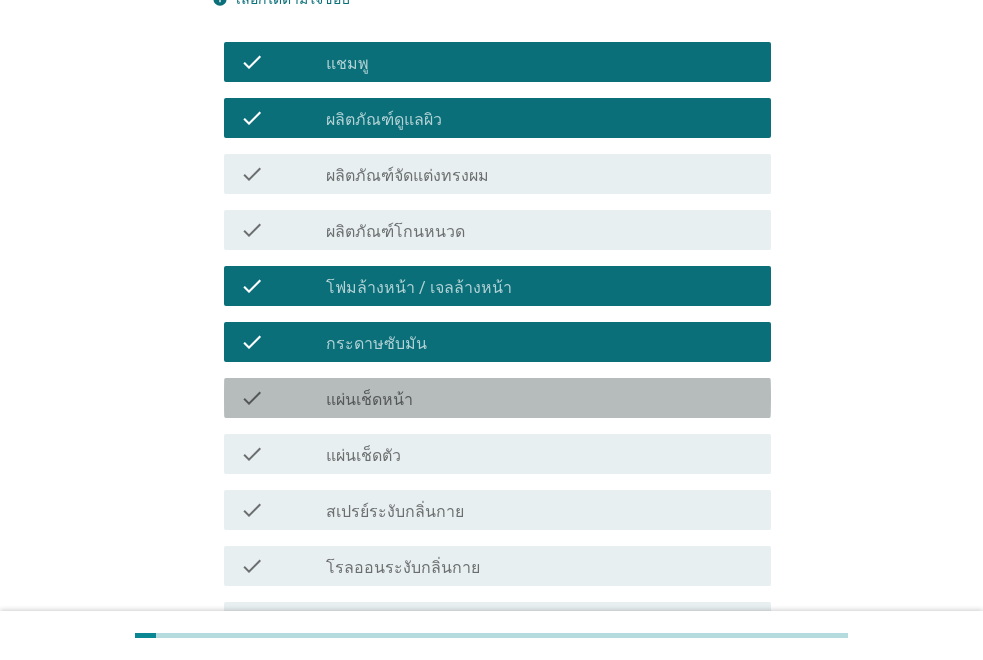 click on "check_box_outline_blank แผ่นเช็ดหน้า" at bounding box center (540, 398) 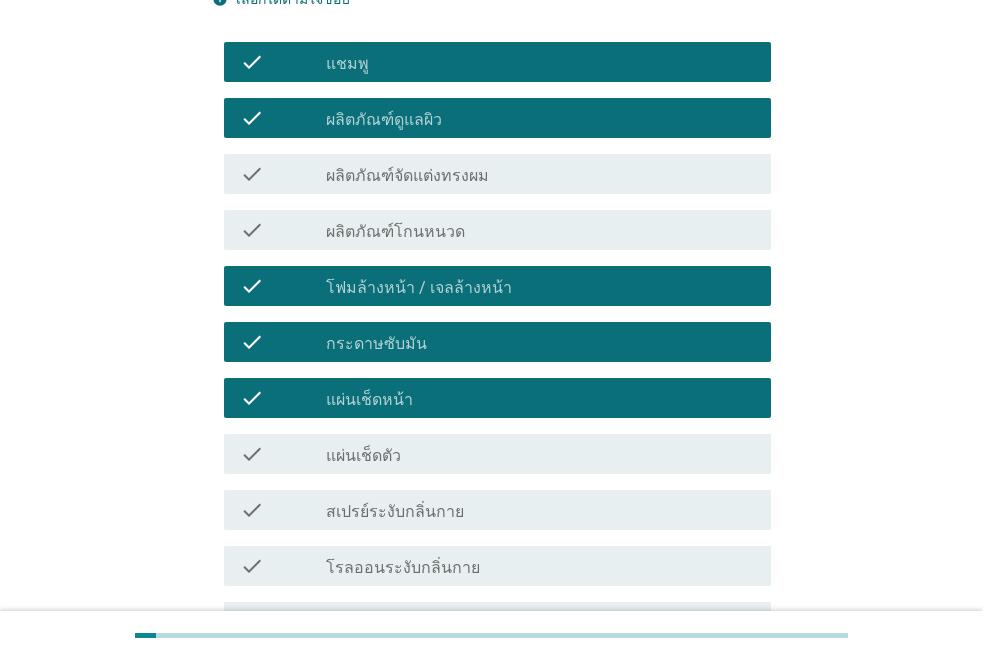 click on "check_box_outline_blank แผ่นเช็ดตัว" at bounding box center (540, 454) 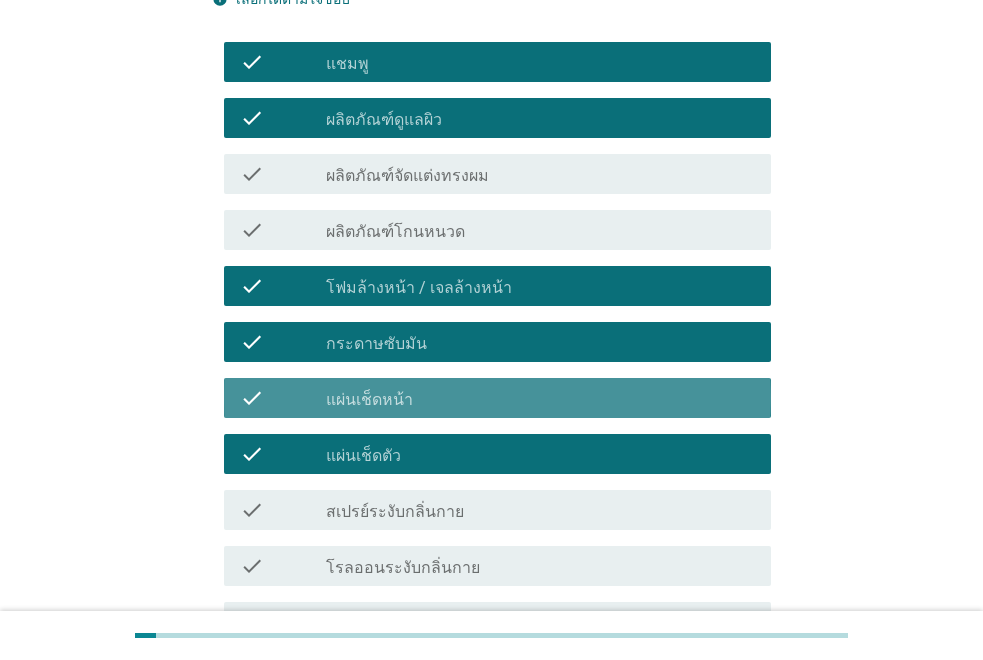 click on "check_box_outline_blank แผ่นเช็ดหน้า" at bounding box center (540, 398) 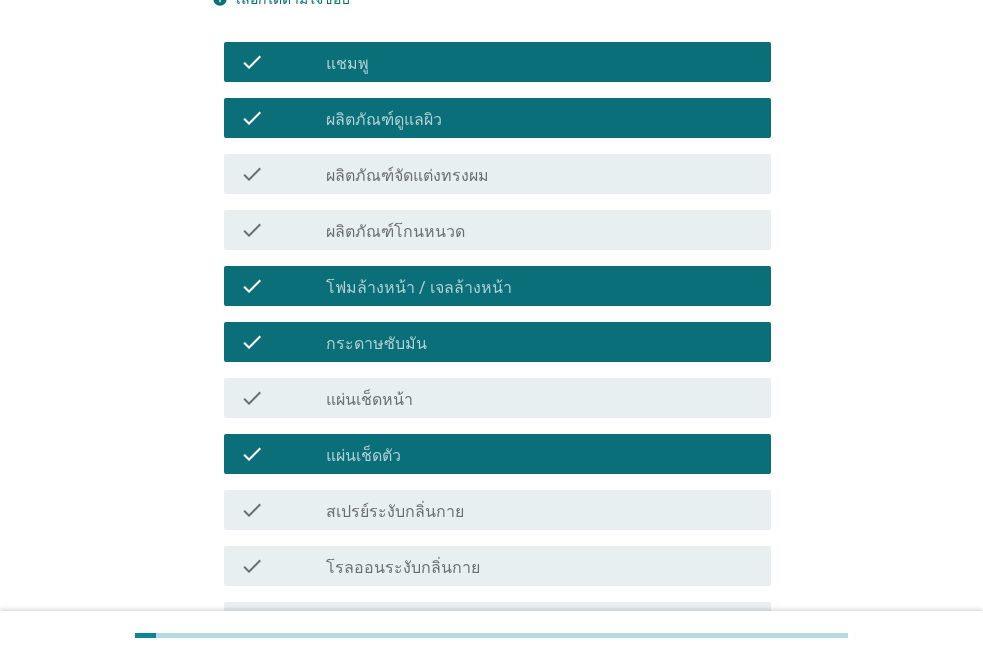 click on "check_box_outline_blank สเปรย์ระงับกลิ่นกาย" at bounding box center [540, 510] 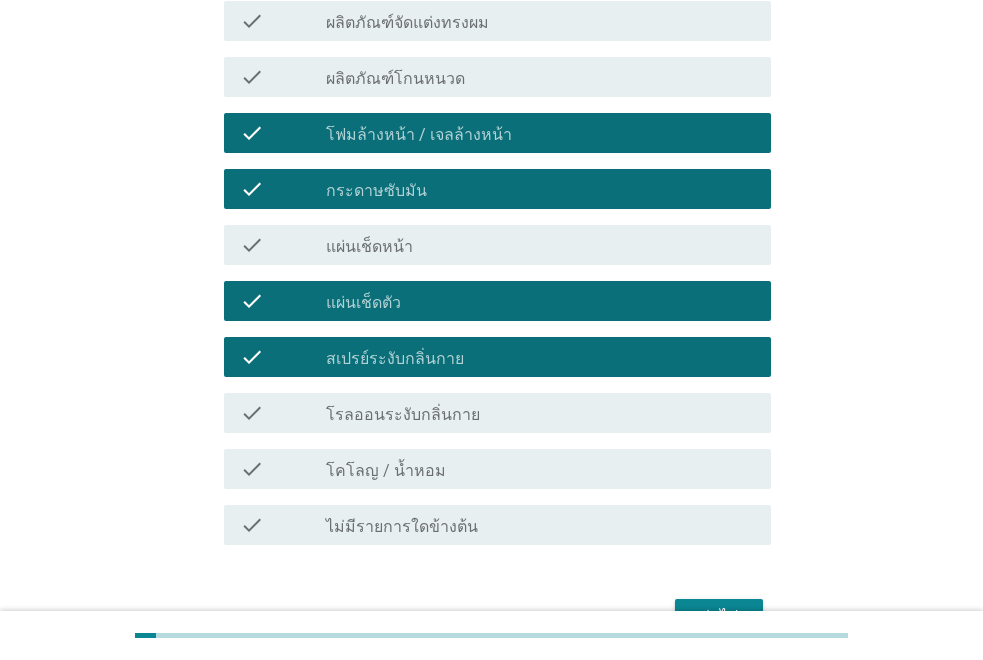 scroll, scrollTop: 400, scrollLeft: 0, axis: vertical 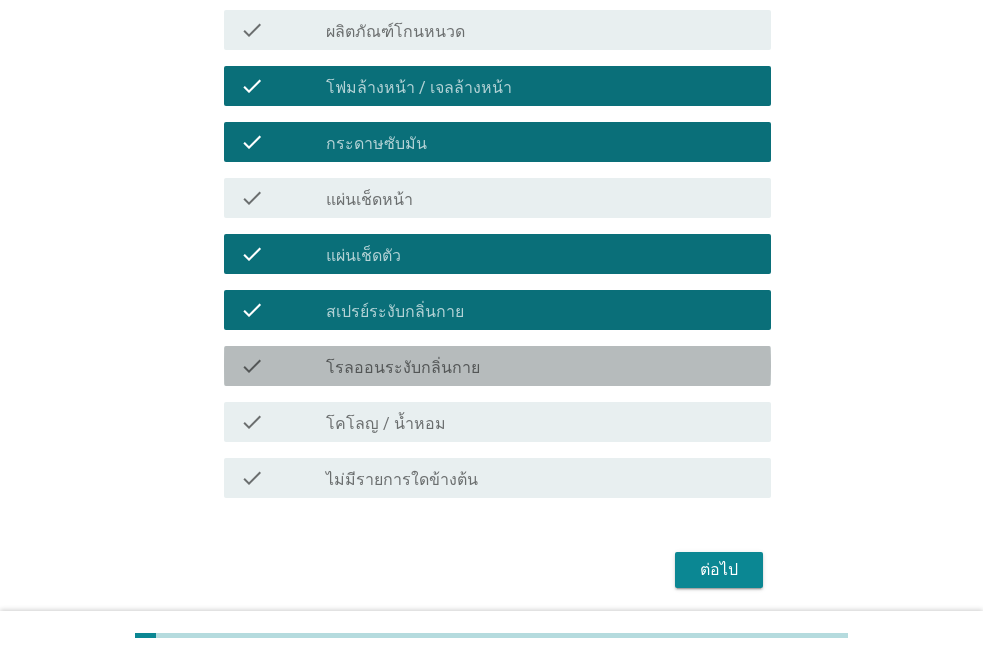 click on "check_box_outline_blank โรลออนระงับกลิ่นกาย" at bounding box center [540, 366] 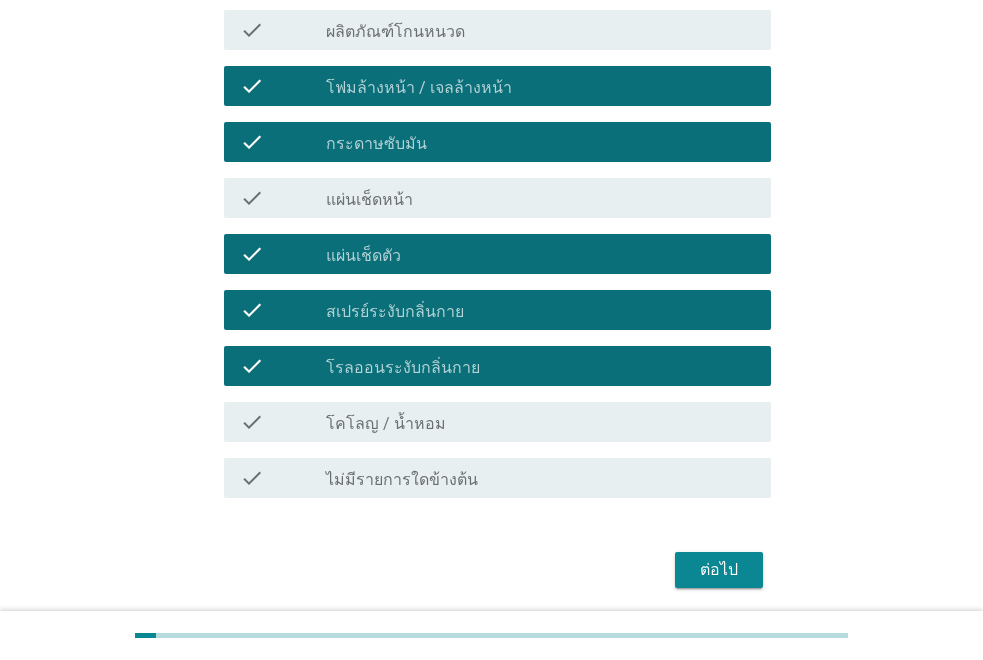 click on "check_box_outline_blank สเปรย์ระงับกลิ่นกาย" at bounding box center (540, 310) 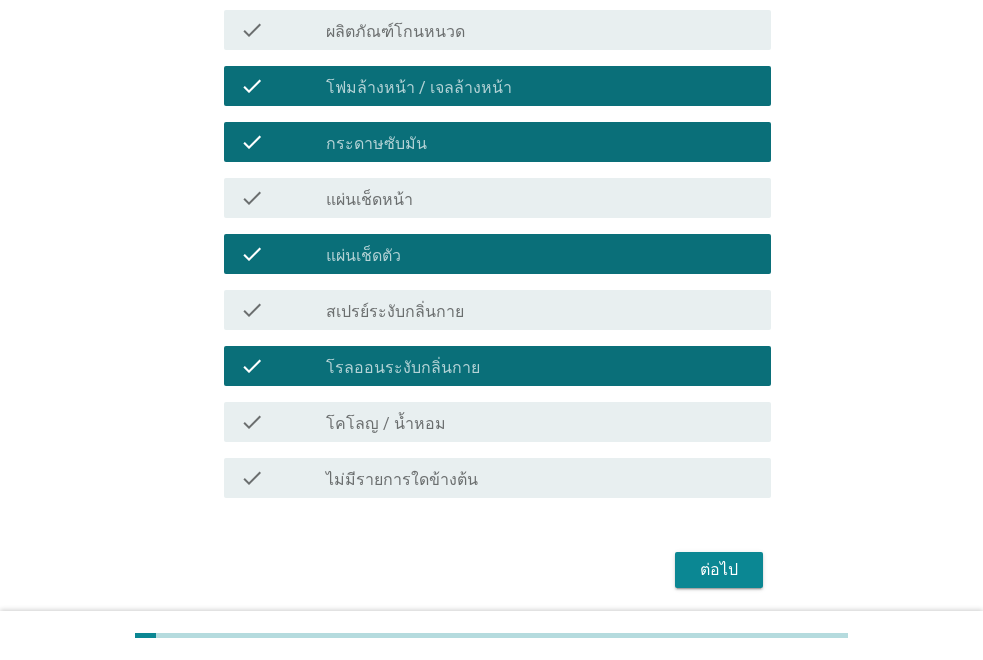 click on "check_box_outline_blank โคโลญ / น้ำหอม" at bounding box center [540, 422] 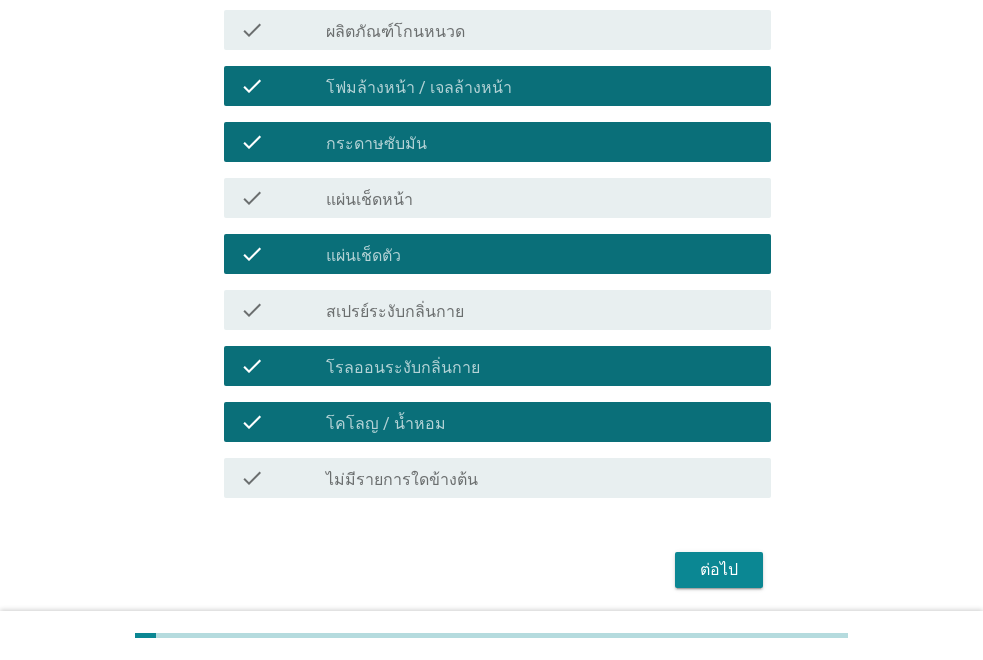 click on "ต่อไป" at bounding box center (719, 570) 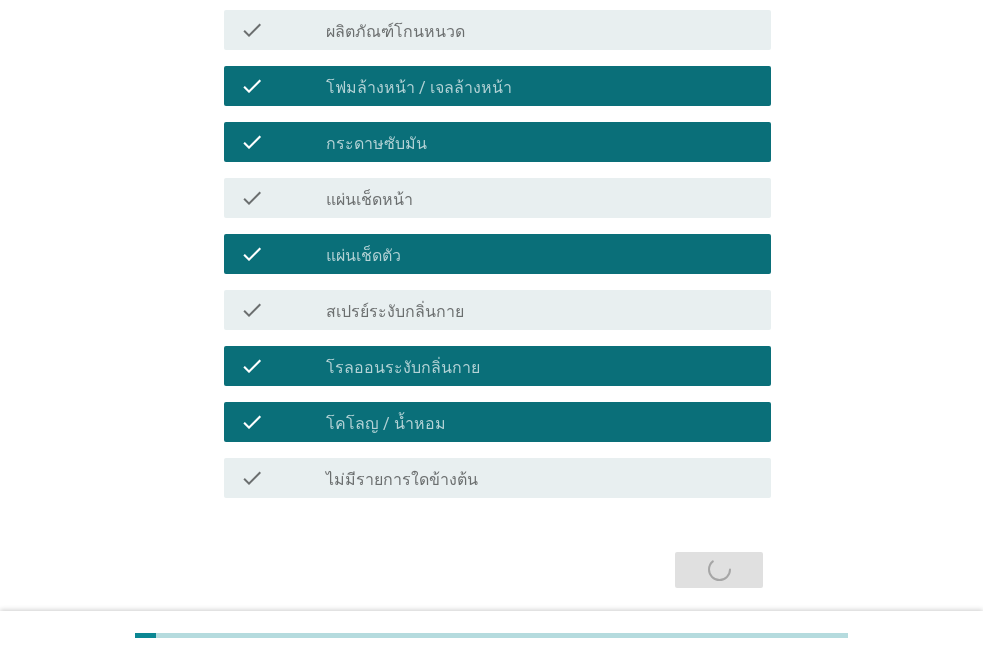 scroll, scrollTop: 0, scrollLeft: 0, axis: both 